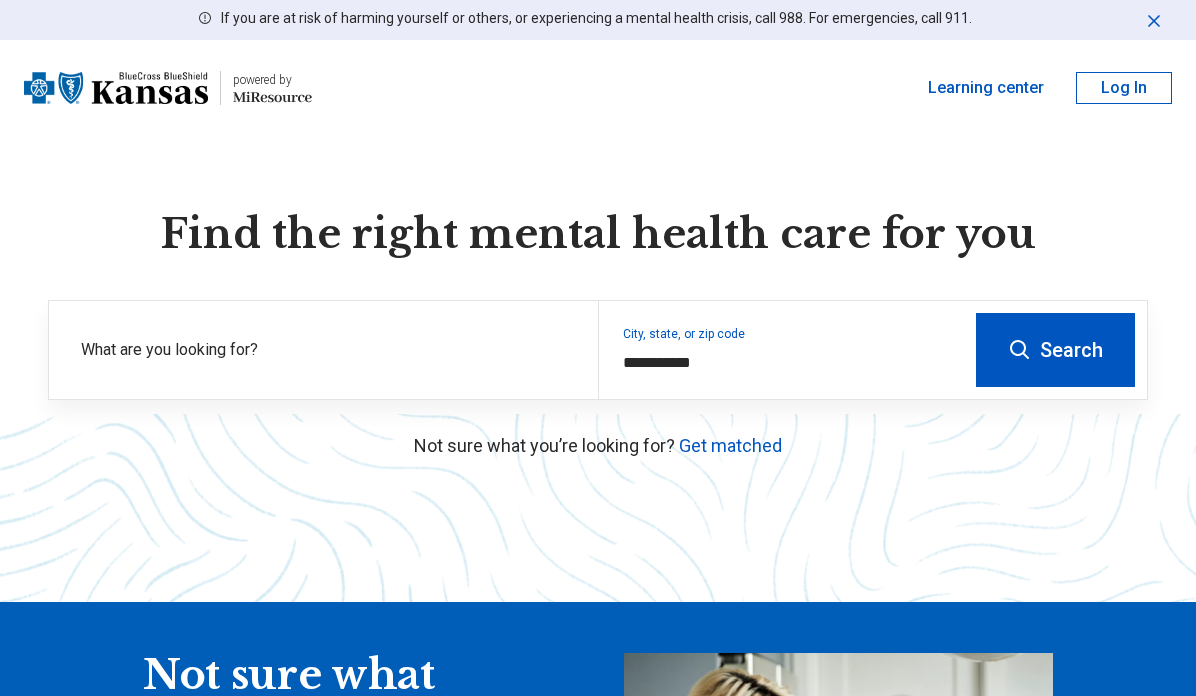 scroll, scrollTop: 0, scrollLeft: 0, axis: both 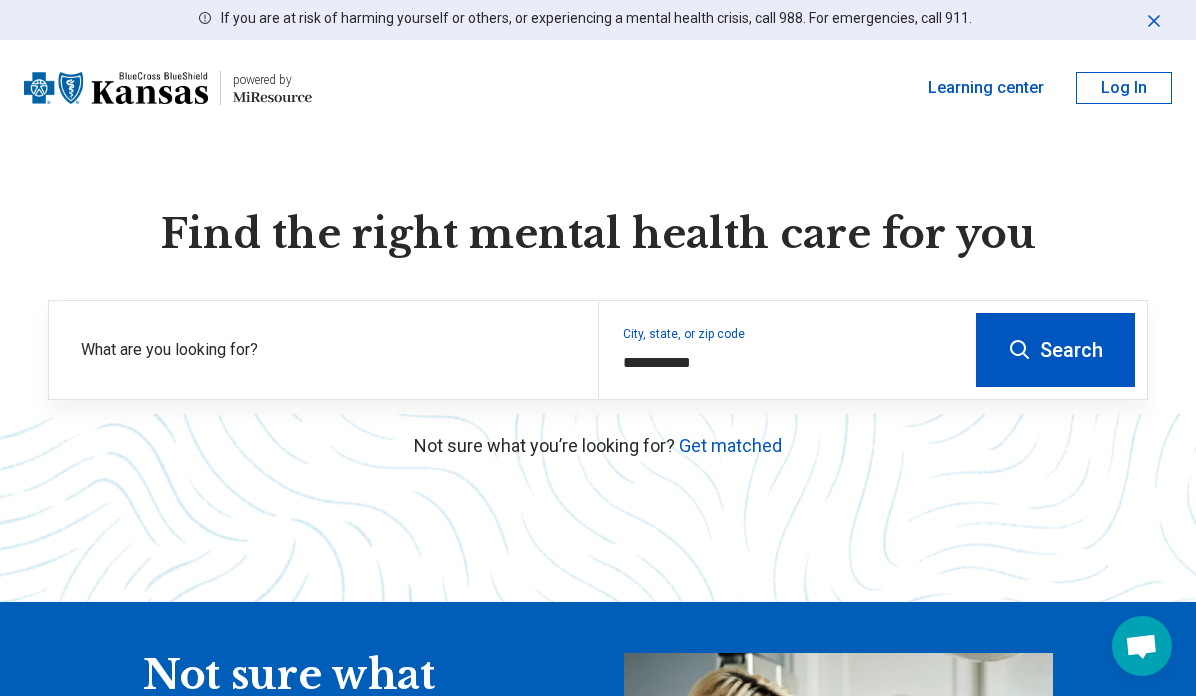 click on "Search" at bounding box center (1055, 350) 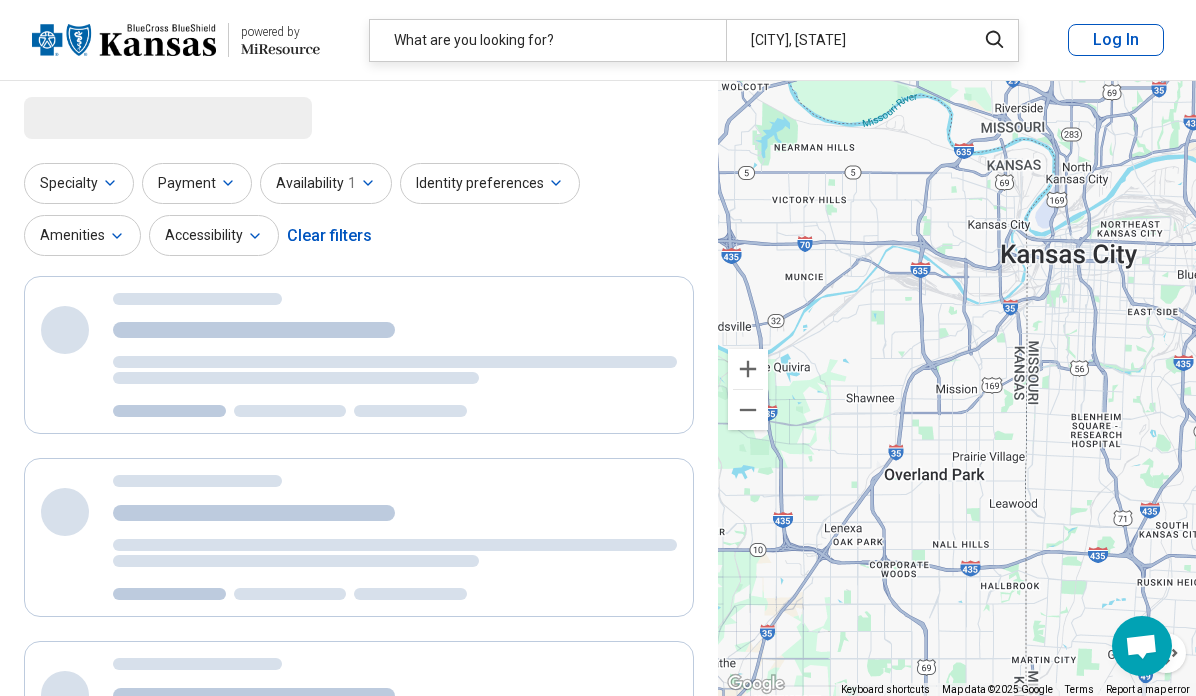 select on "***" 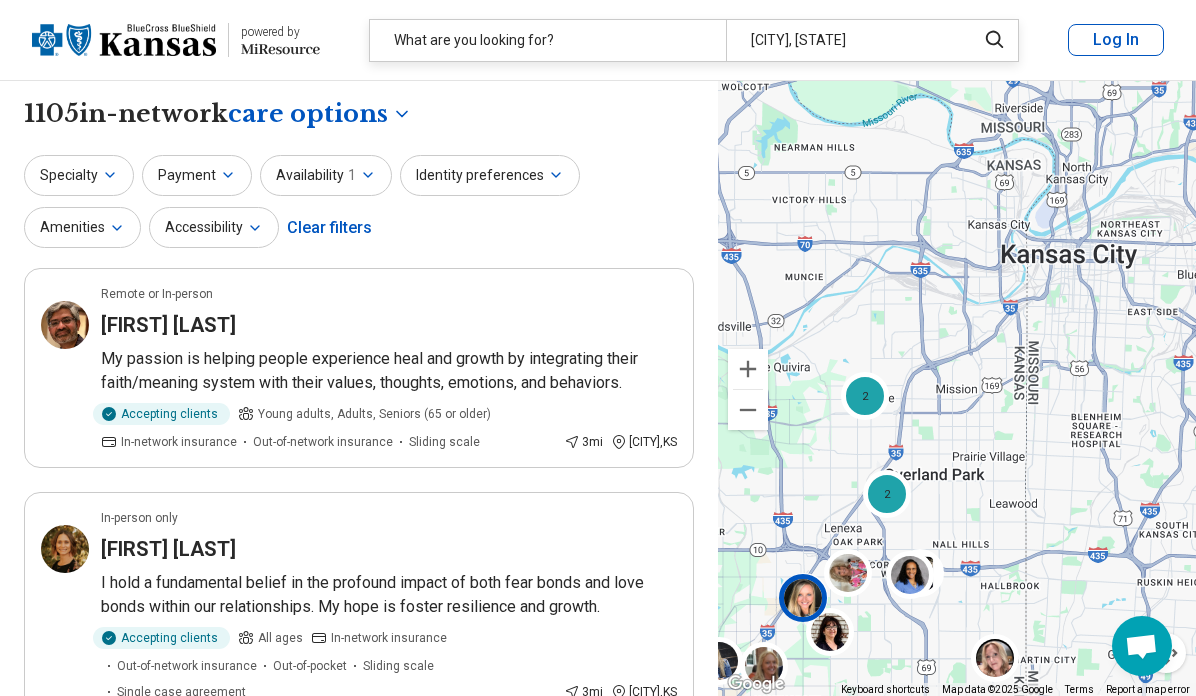 click at bounding box center (803, 598) 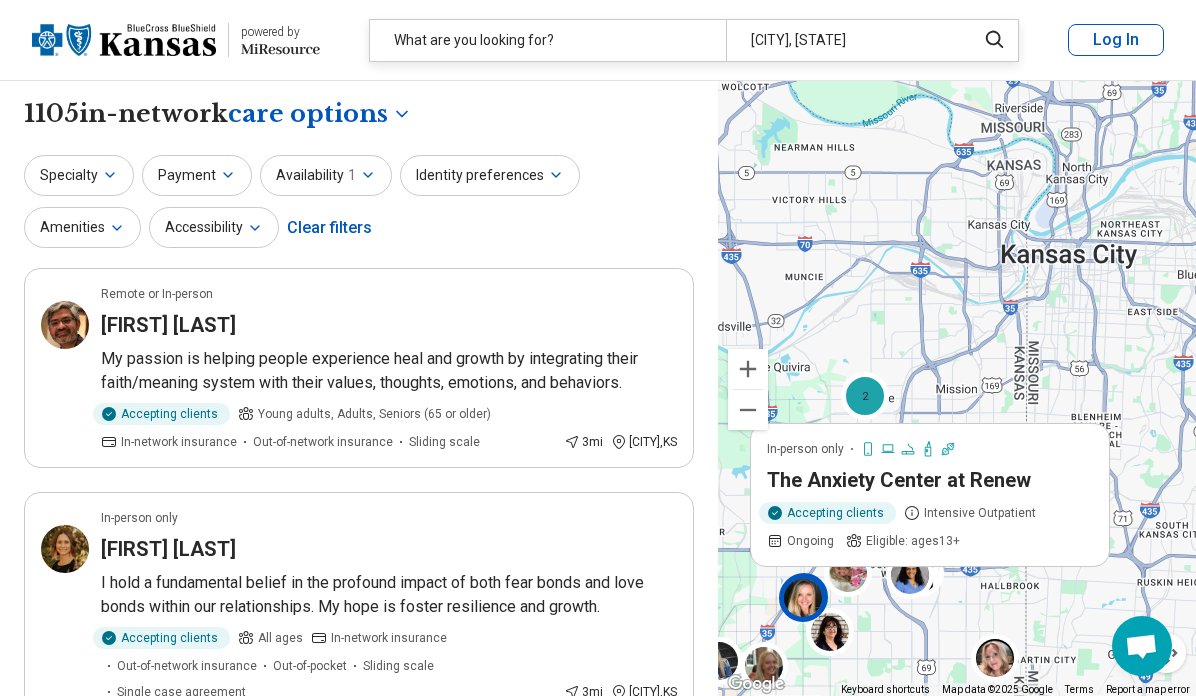 click at bounding box center [808, 603] 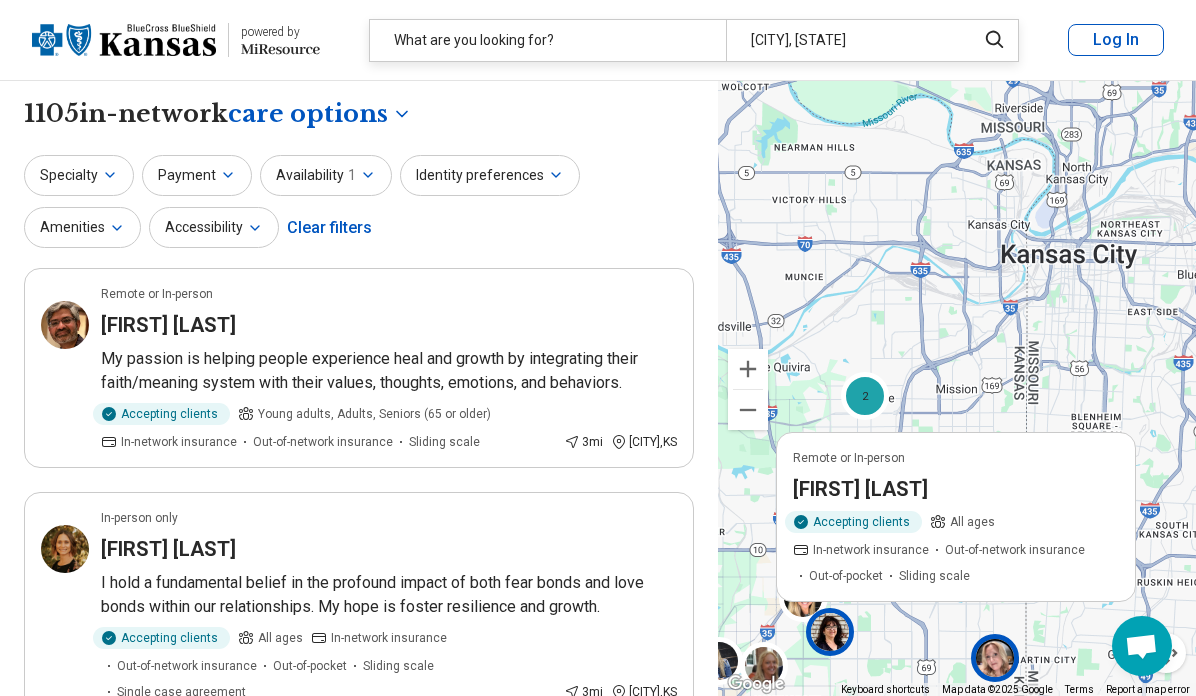 click at bounding box center (995, 658) 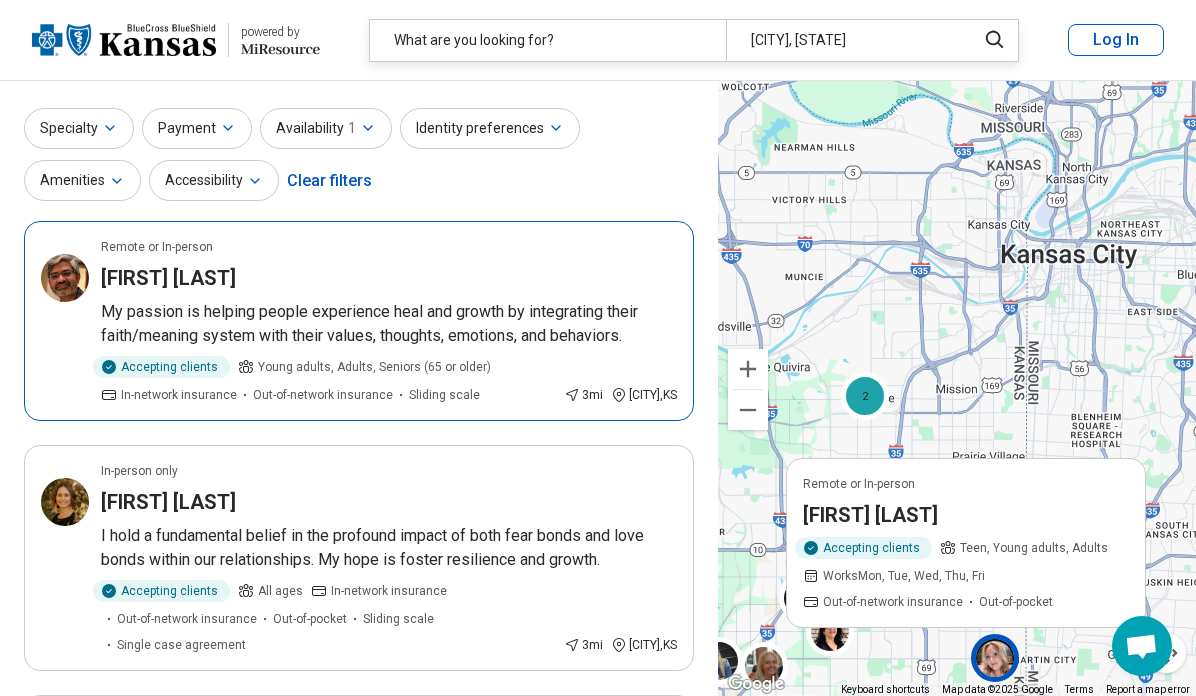 scroll, scrollTop: 50, scrollLeft: 0, axis: vertical 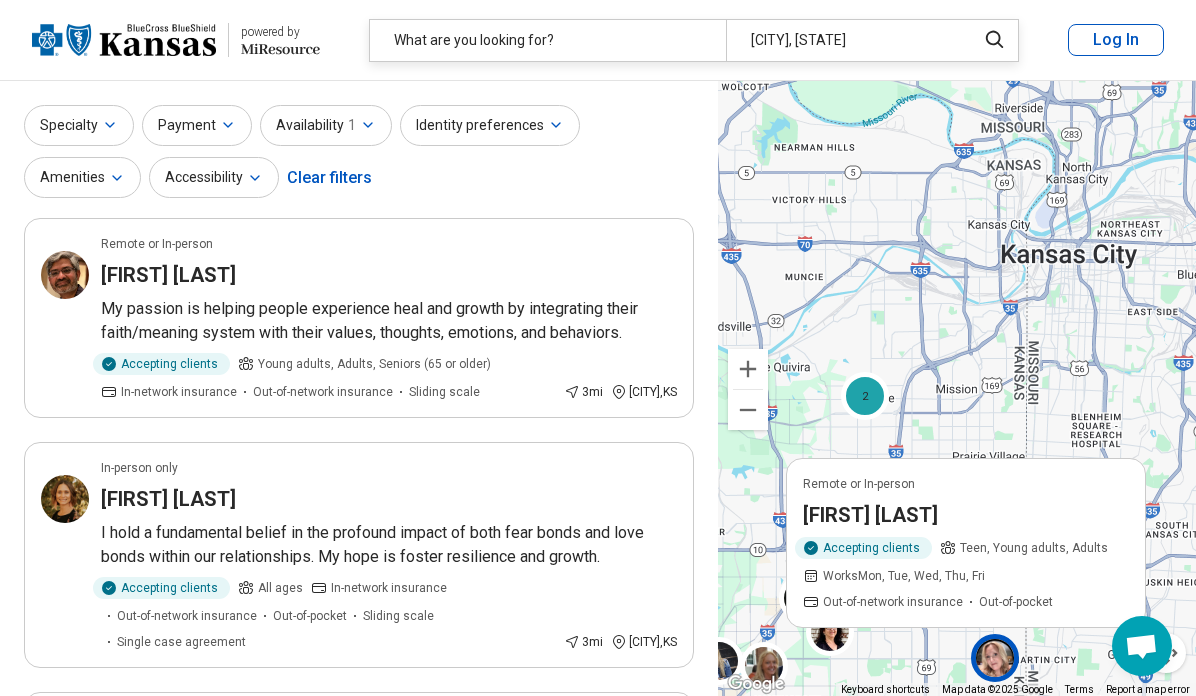 click on "Specialty Payment Availability 1 Identity preferences Amenities Accessibility Clear filters" at bounding box center [359, 153] 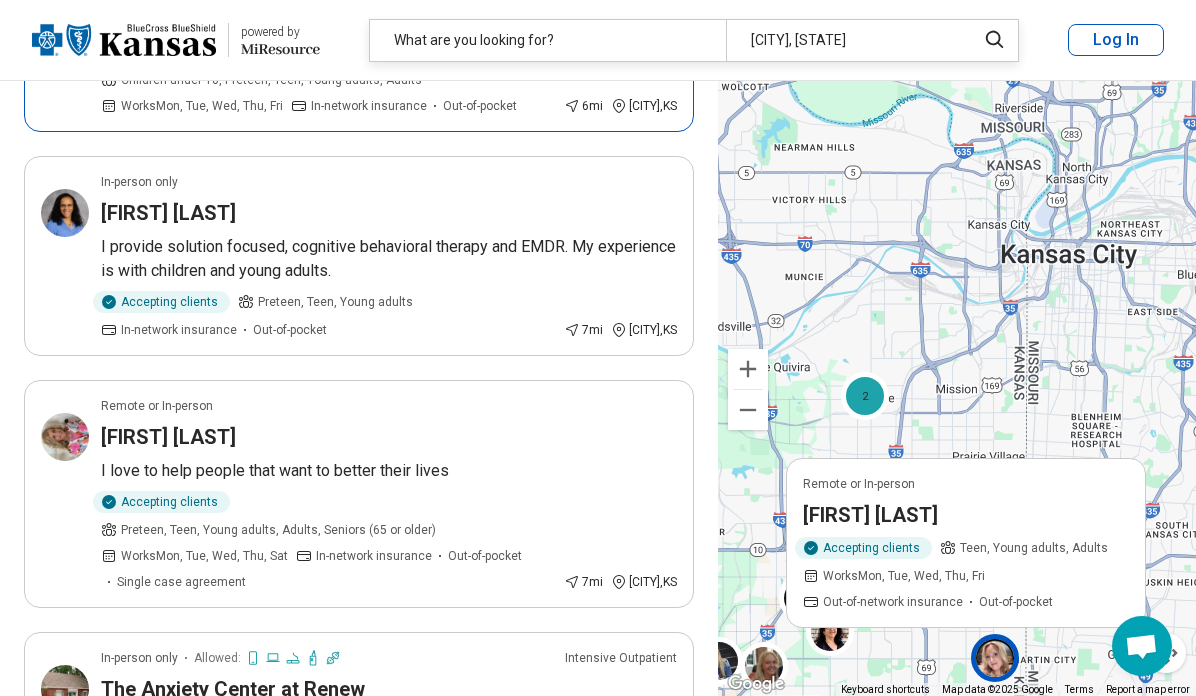 scroll, scrollTop: 1290, scrollLeft: 0, axis: vertical 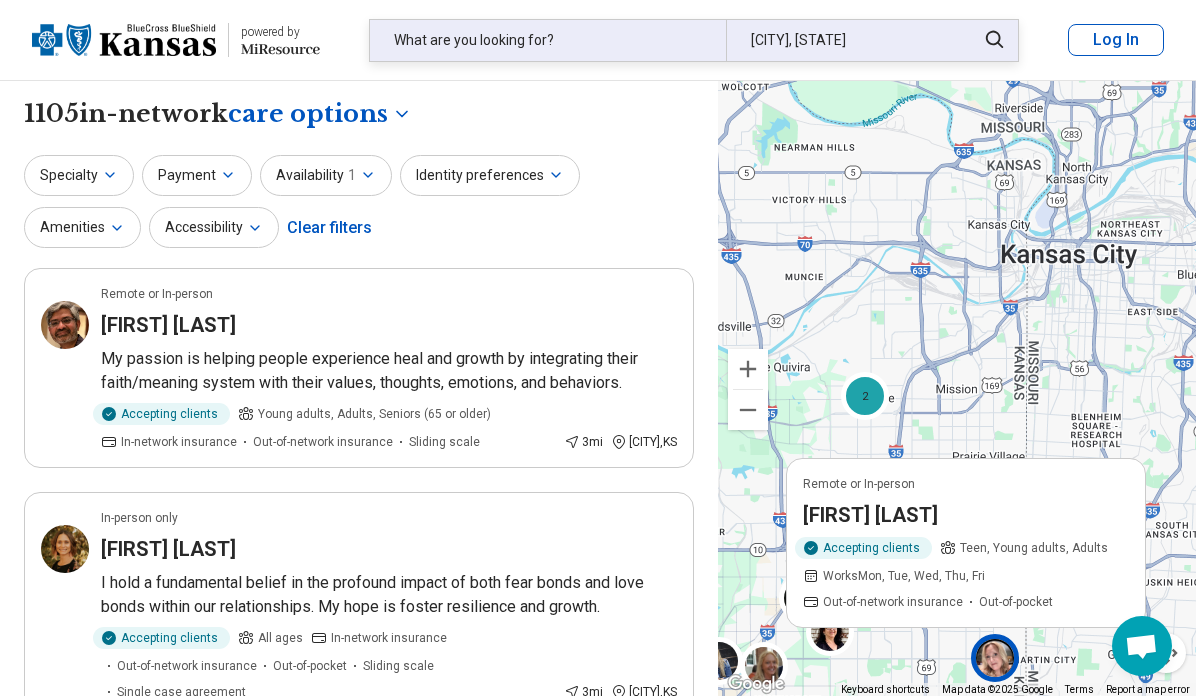 click on "What are you looking for?" at bounding box center [548, 40] 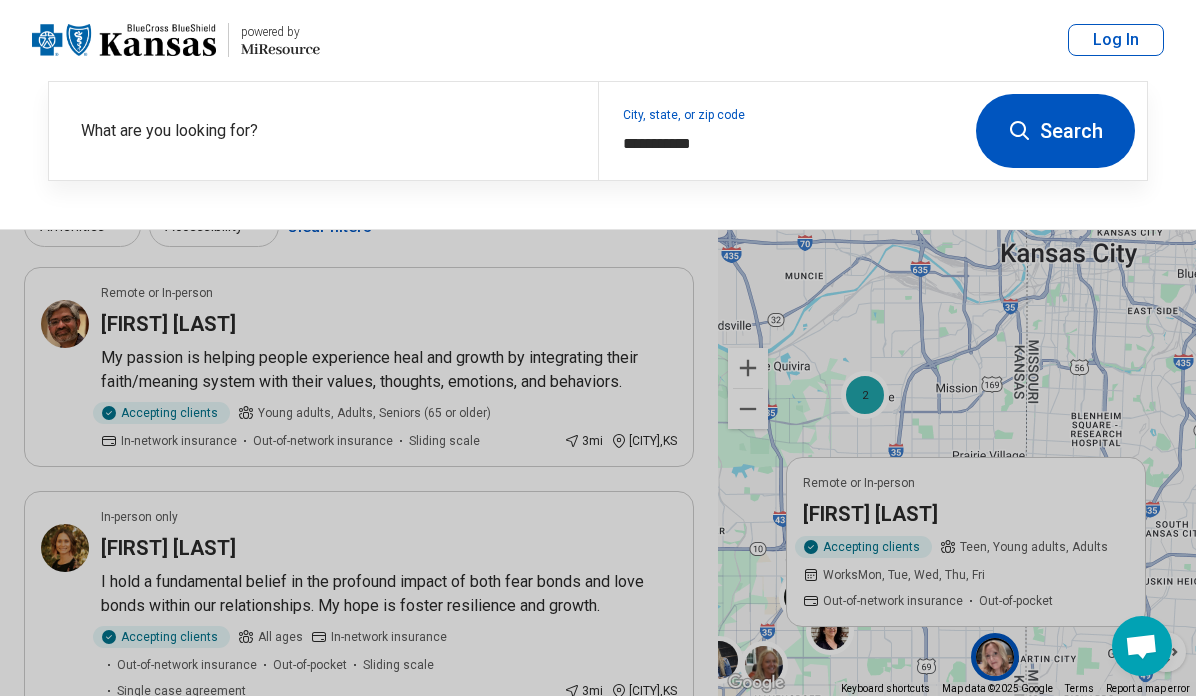click at bounding box center [598, 348] 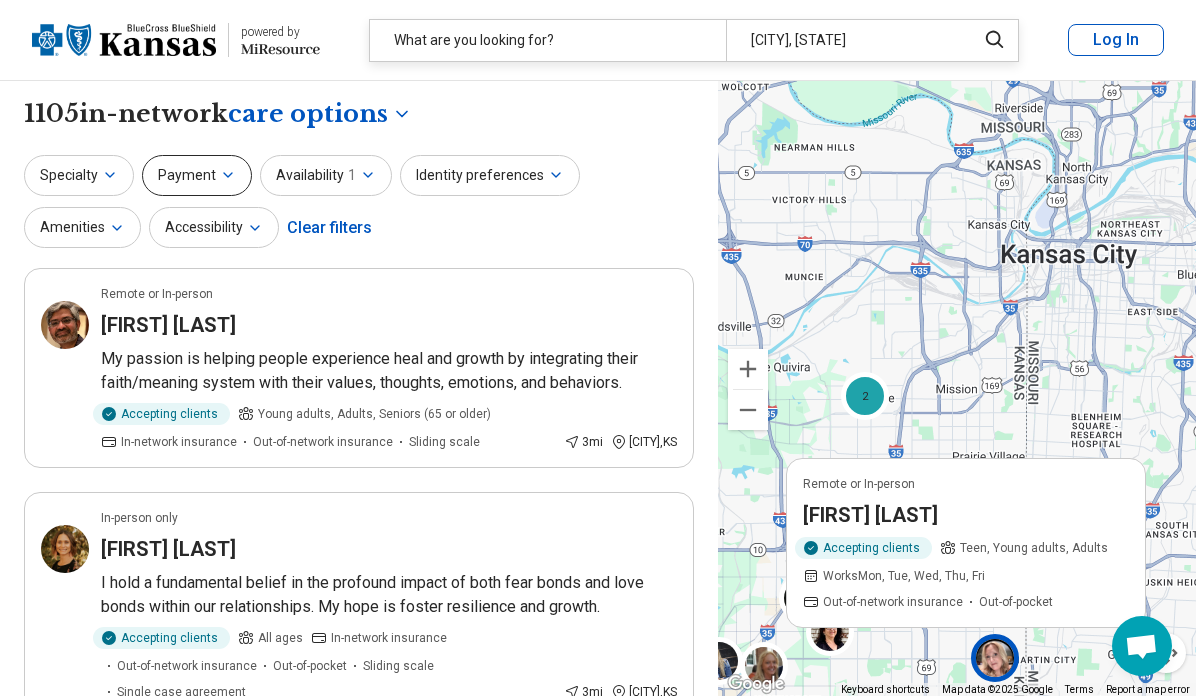 click on "Payment" at bounding box center [197, 175] 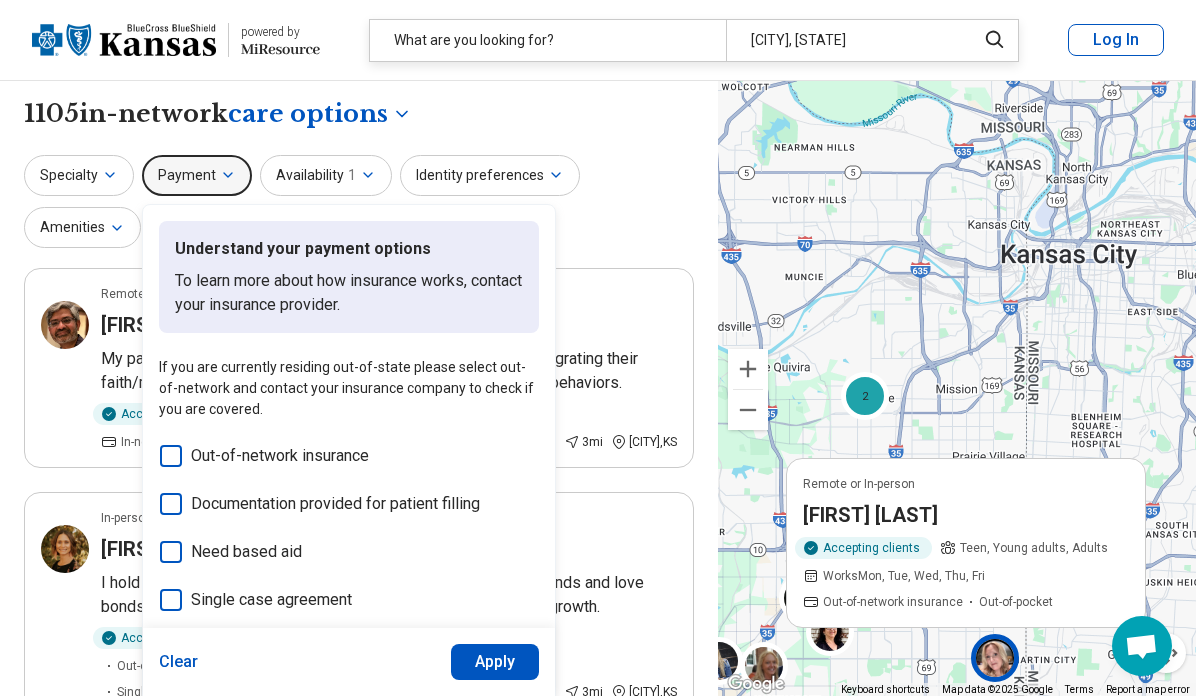 type 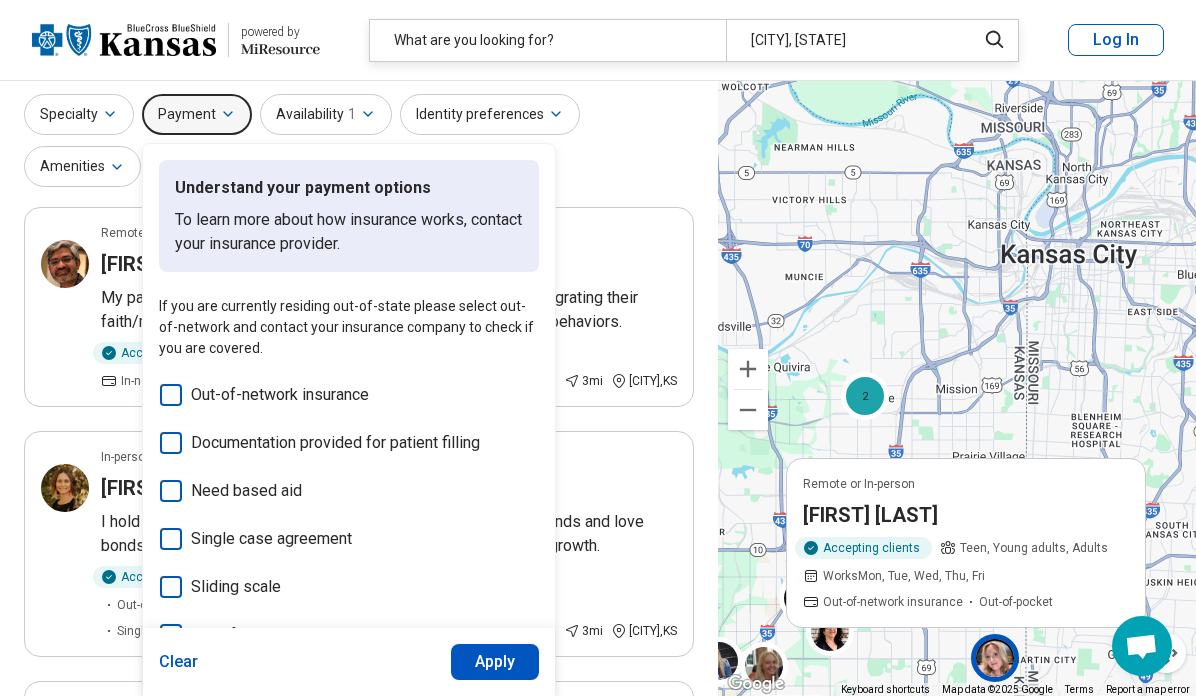scroll, scrollTop: 40, scrollLeft: 0, axis: vertical 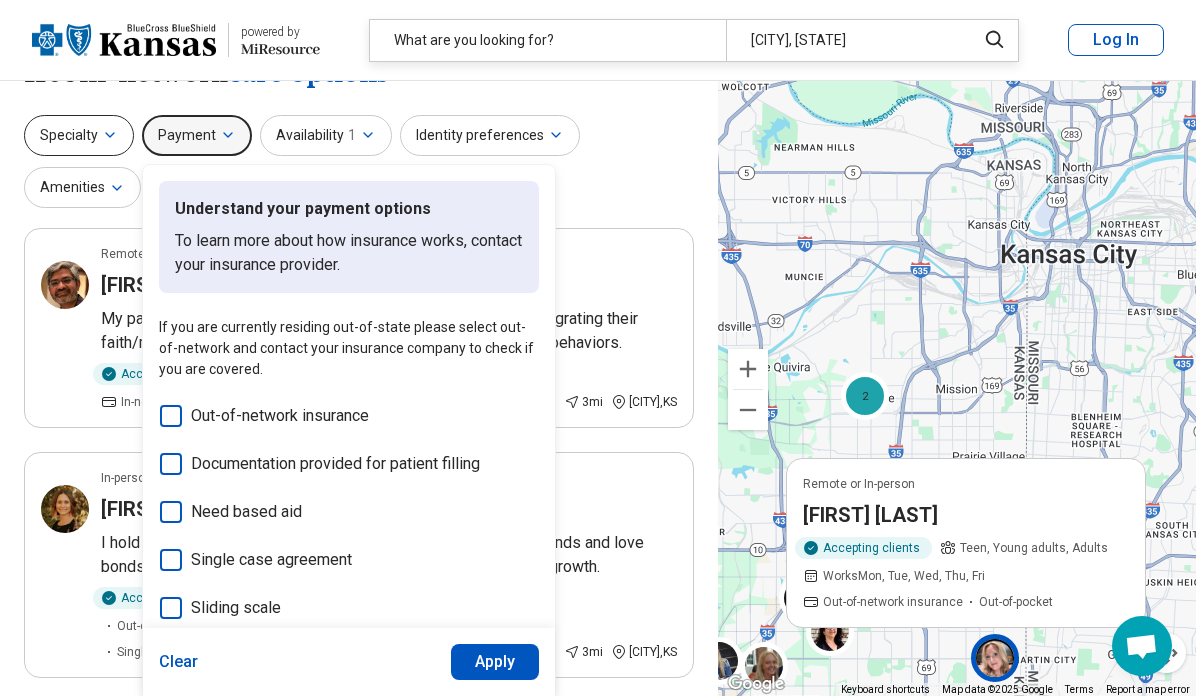 click on "Specialty" at bounding box center (79, 135) 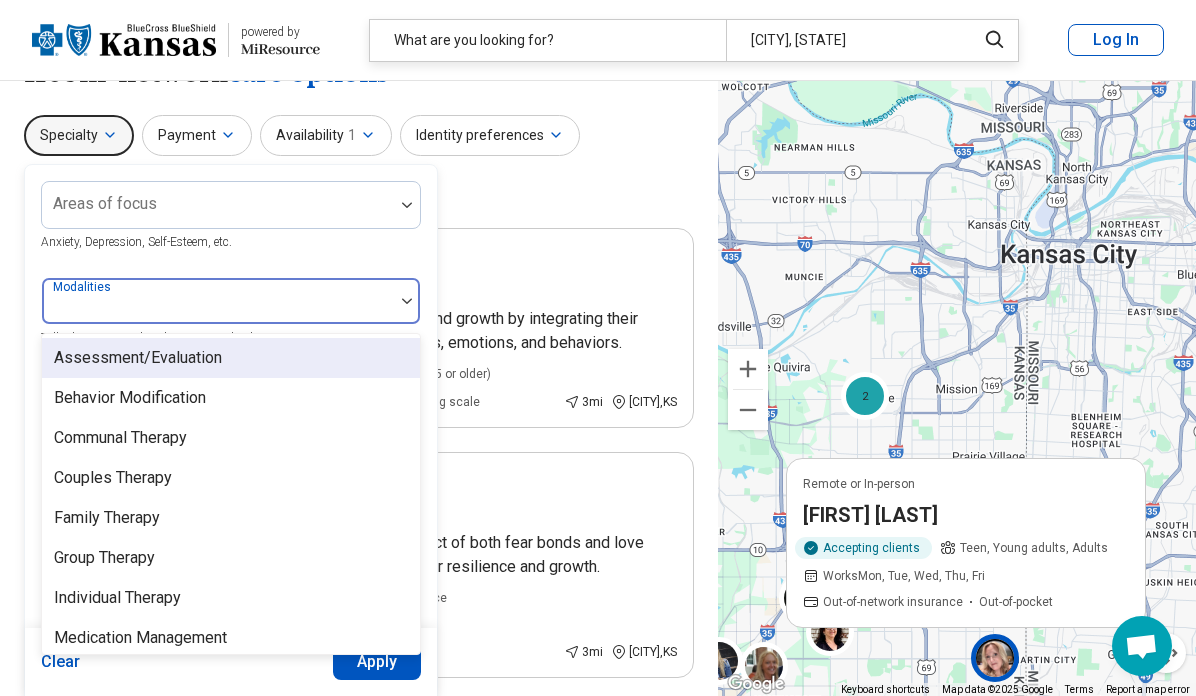 click at bounding box center [218, 301] 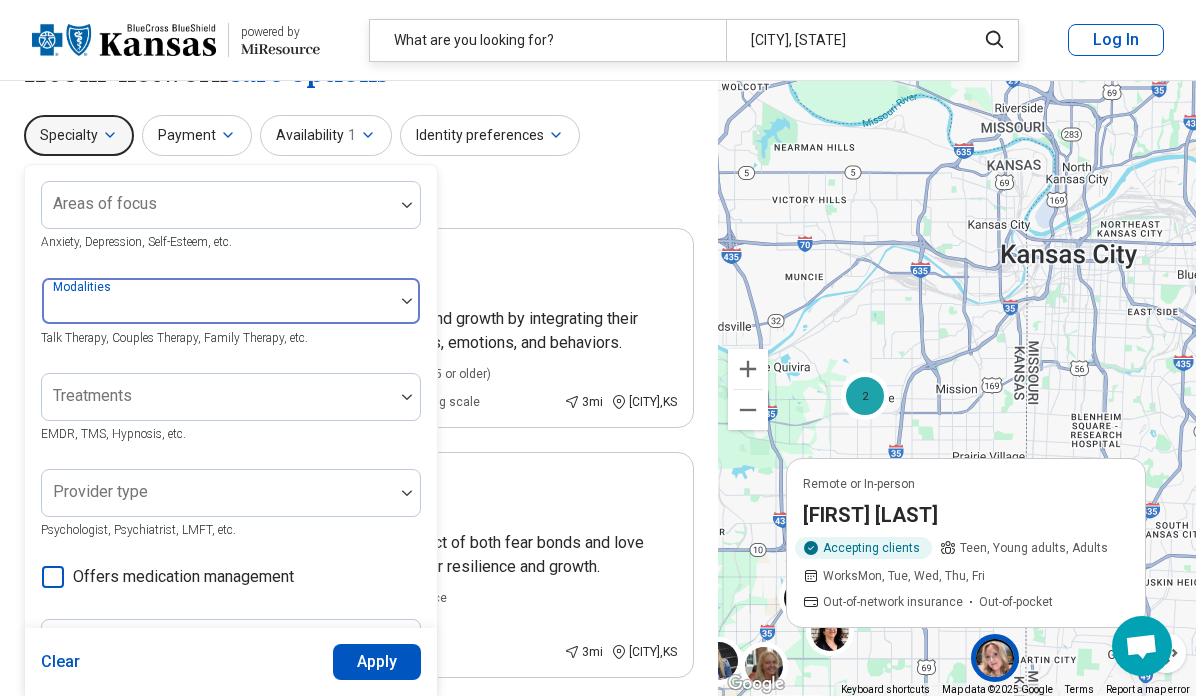 click at bounding box center (218, 301) 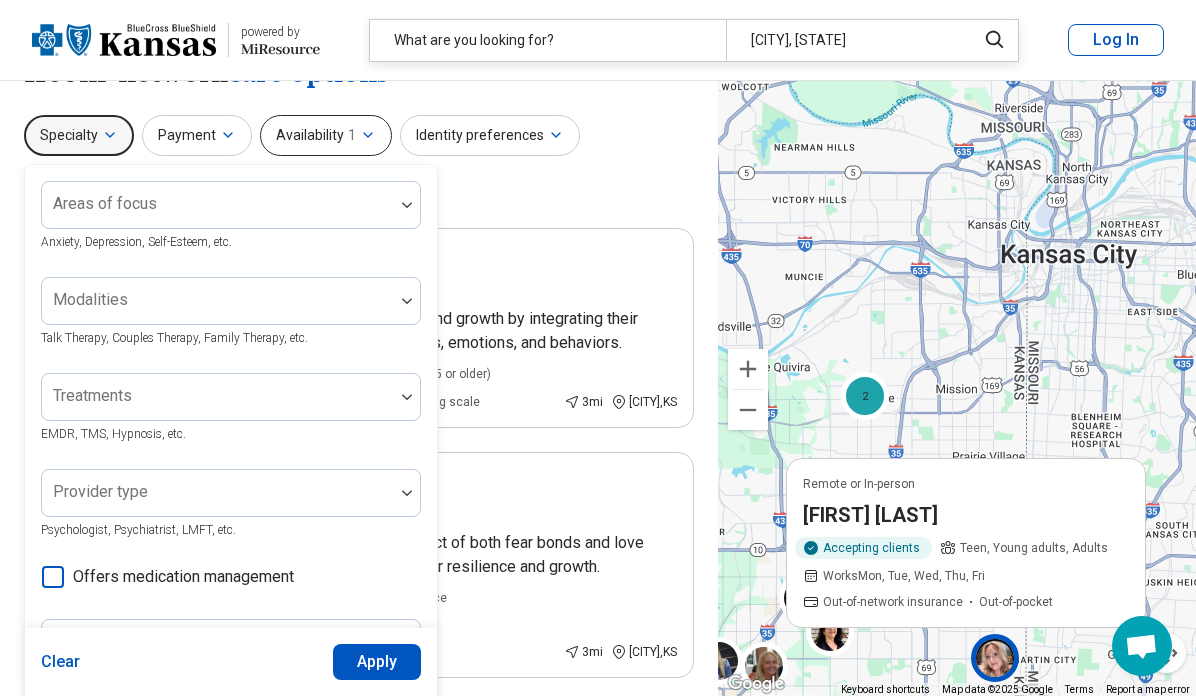 click on "Availability 1" at bounding box center (326, 135) 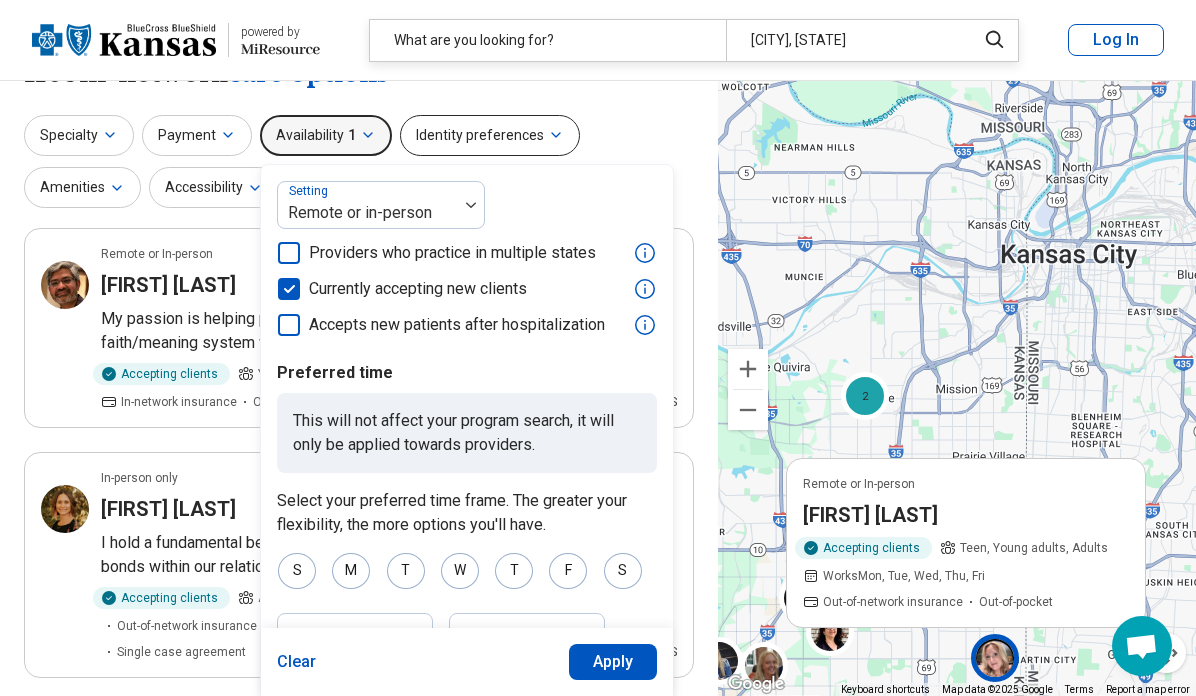 click on "Identity preferences" at bounding box center (490, 135) 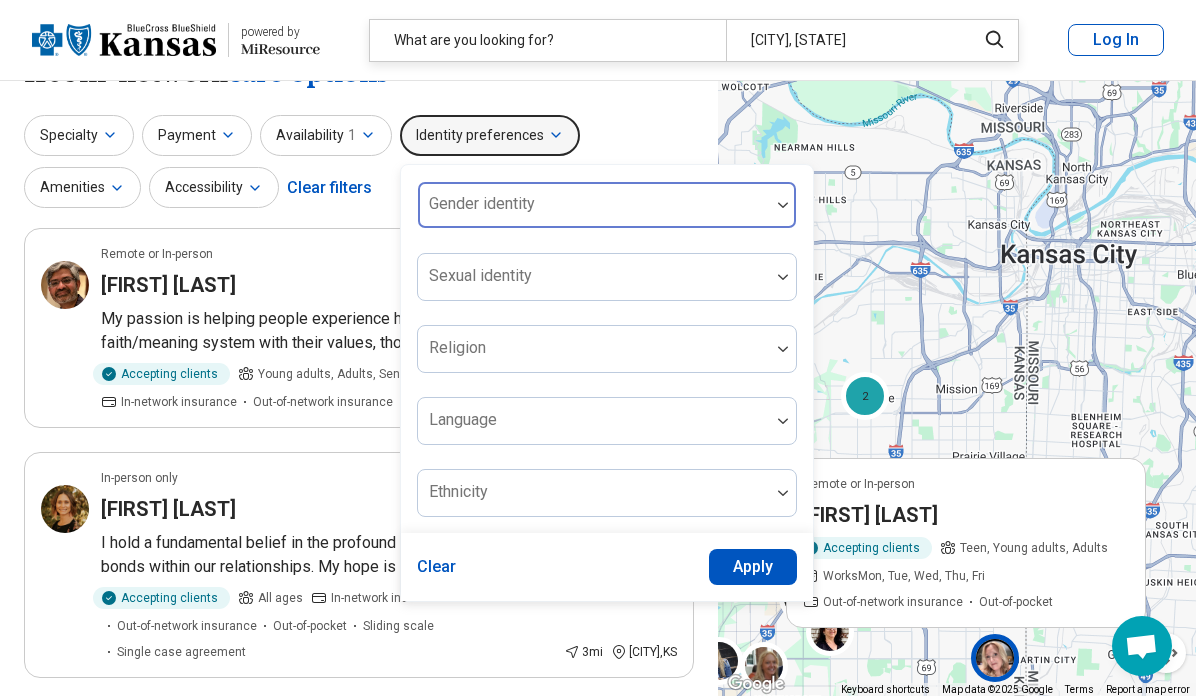 click at bounding box center (594, 213) 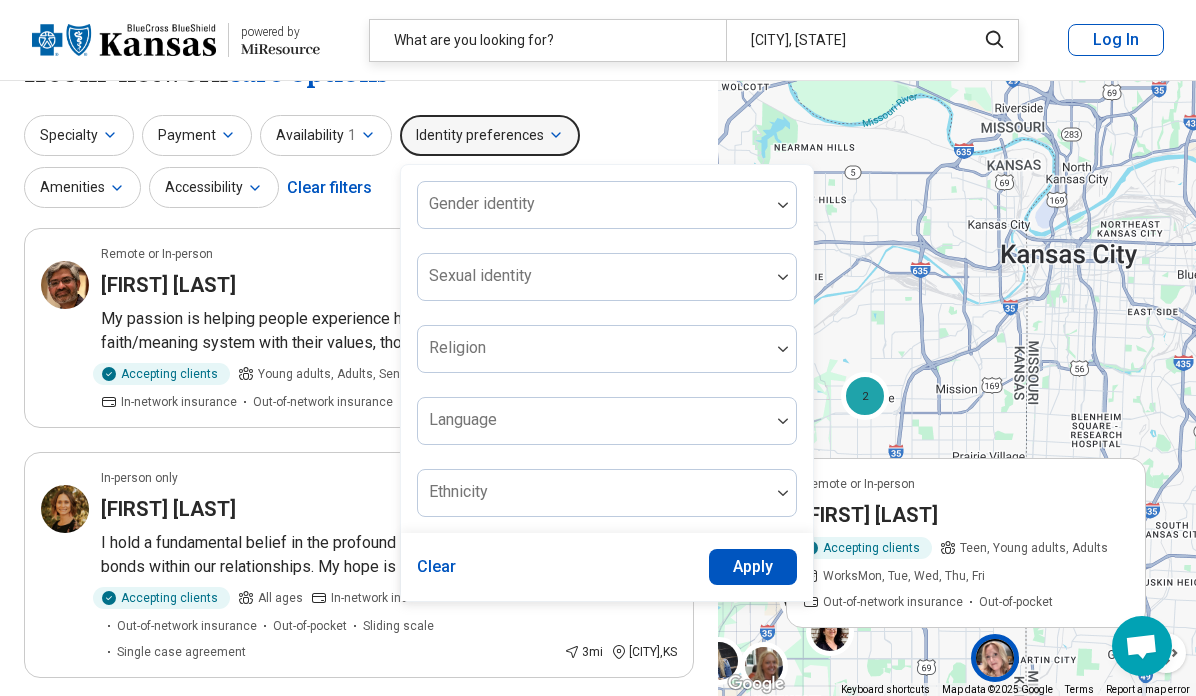 click on "Gender identity Sexual identity Religion Language Ethnicity" at bounding box center (607, 349) 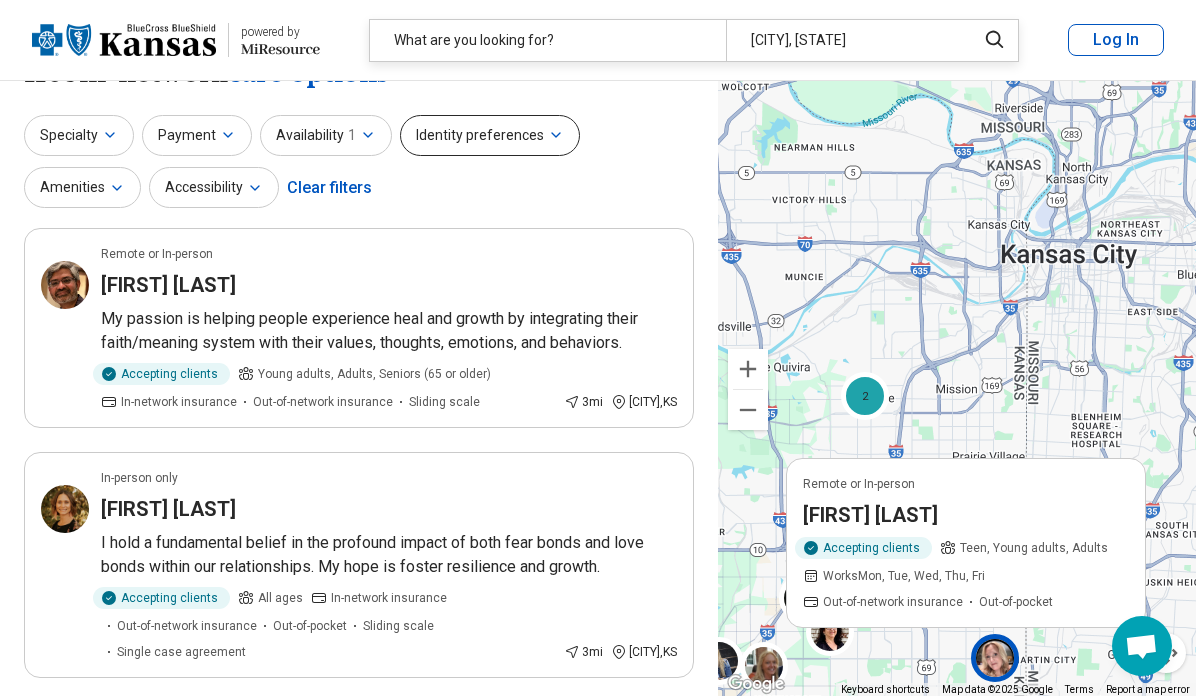 click on "Identity preferences" at bounding box center (490, 135) 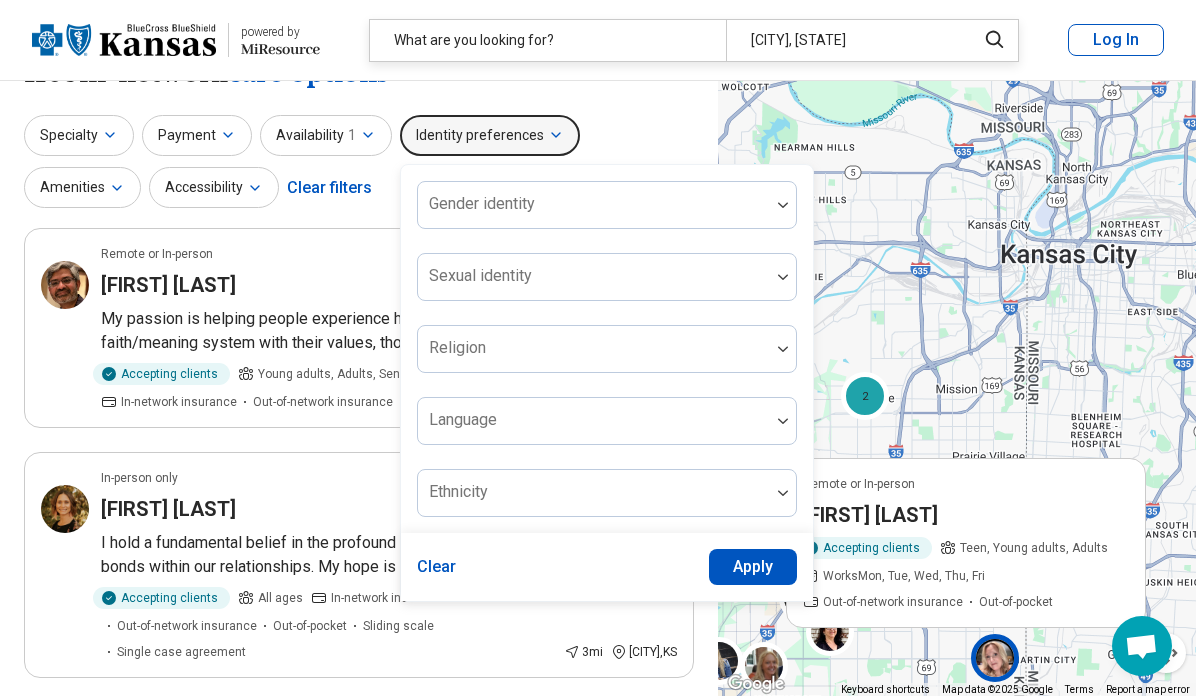 click on "Specialty Payment Availability 1 Identity preferences Gender identity Sexual identity Religion Language Ethnicity Clear Apply Amenities Accessibility Clear filters" at bounding box center [359, 163] 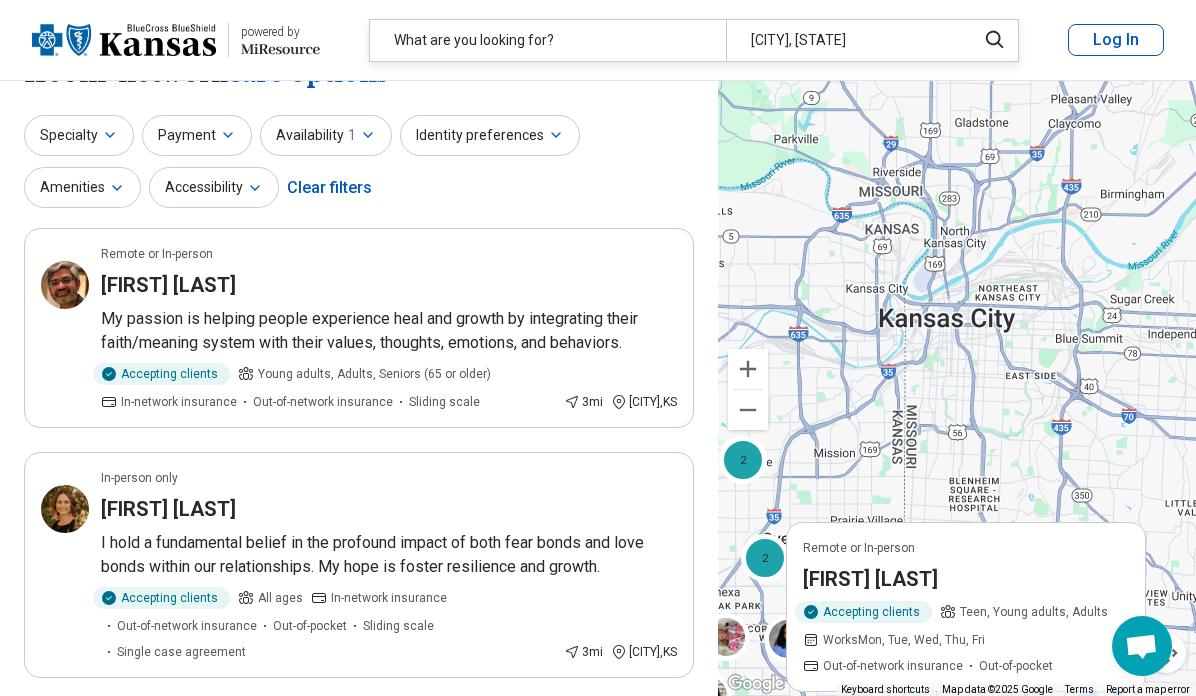 drag, startPoint x: 985, startPoint y: 326, endPoint x: 856, endPoint y: 393, distance: 145.36162 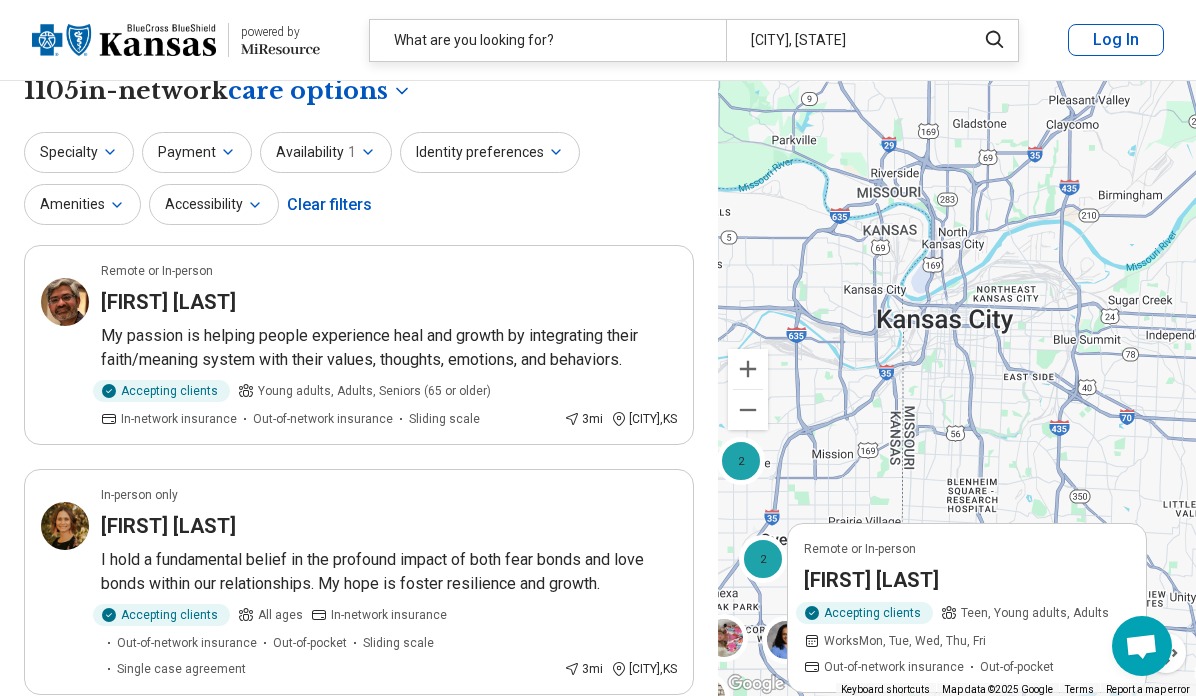 scroll, scrollTop: 0, scrollLeft: 0, axis: both 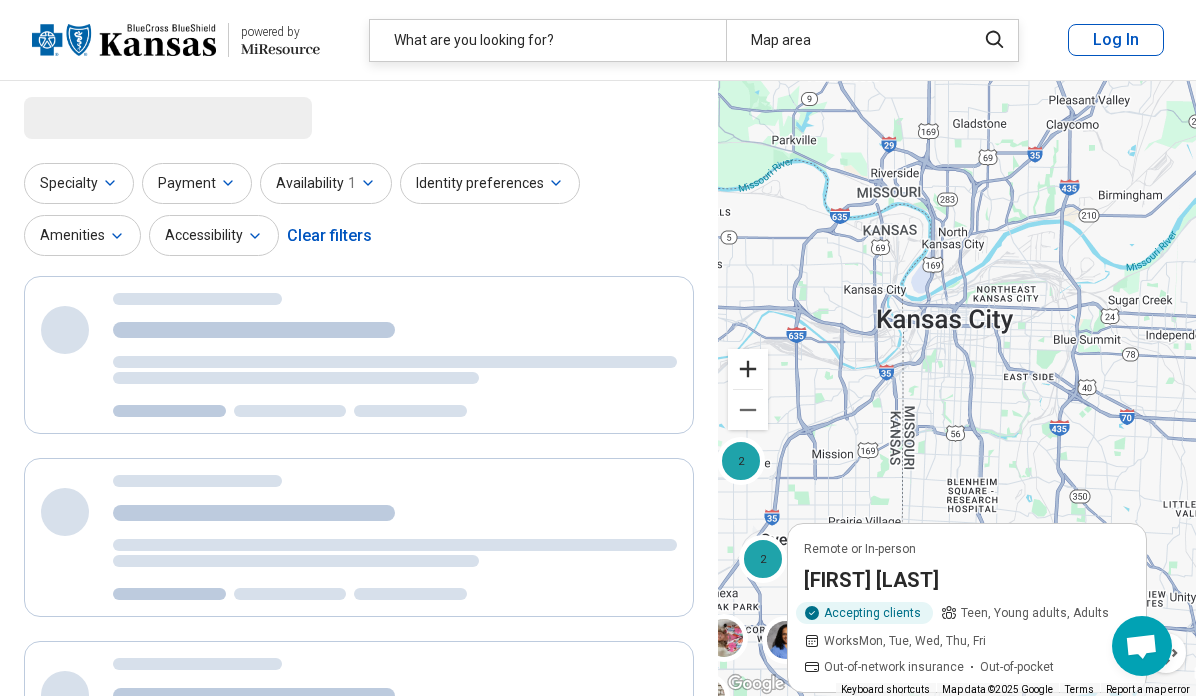click at bounding box center (748, 369) 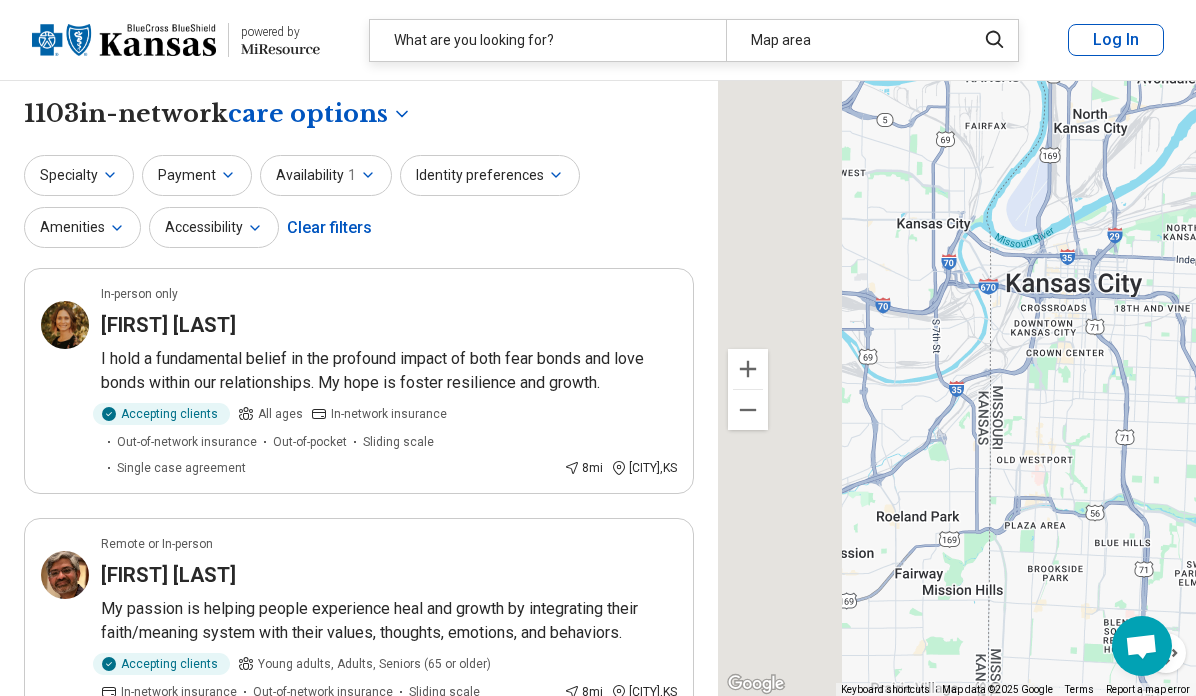 drag, startPoint x: 847, startPoint y: 360, endPoint x: 1016, endPoint y: 407, distance: 175.4138 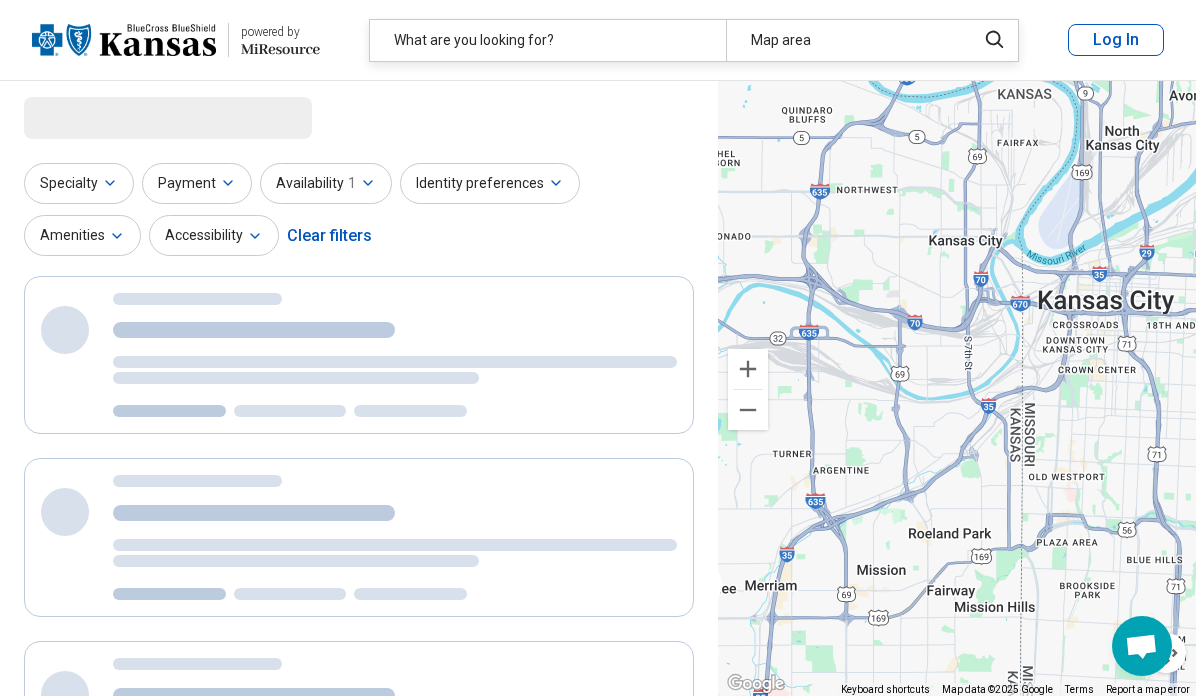 select on "***" 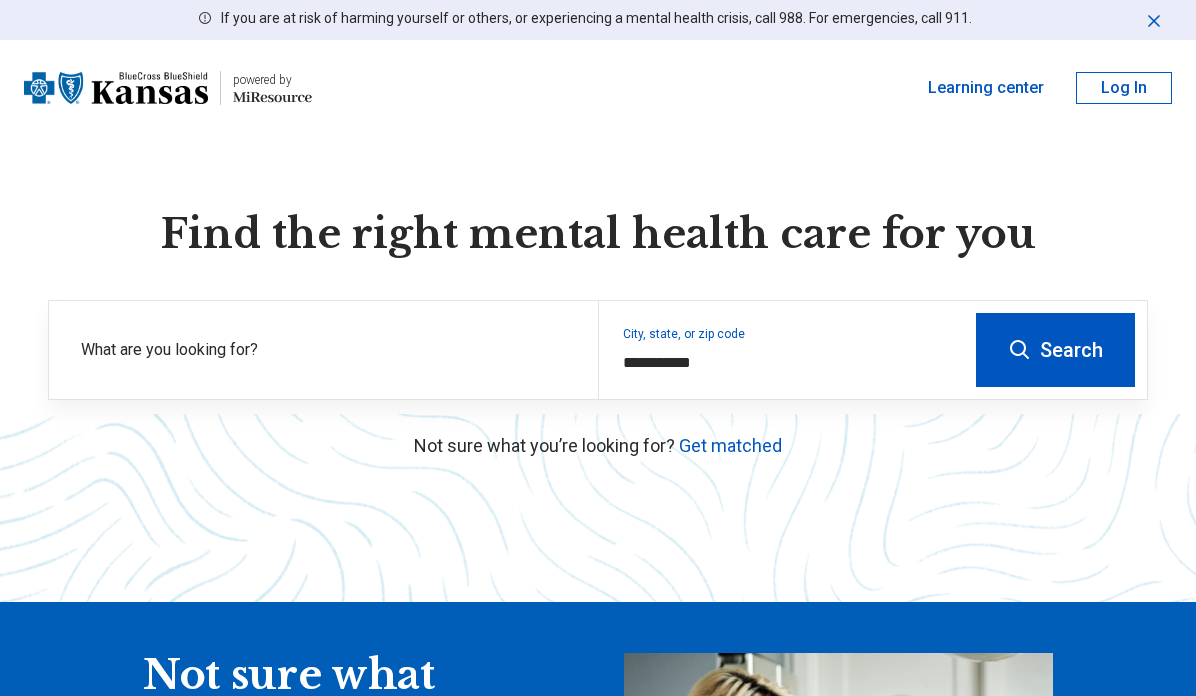 scroll, scrollTop: 0, scrollLeft: 0, axis: both 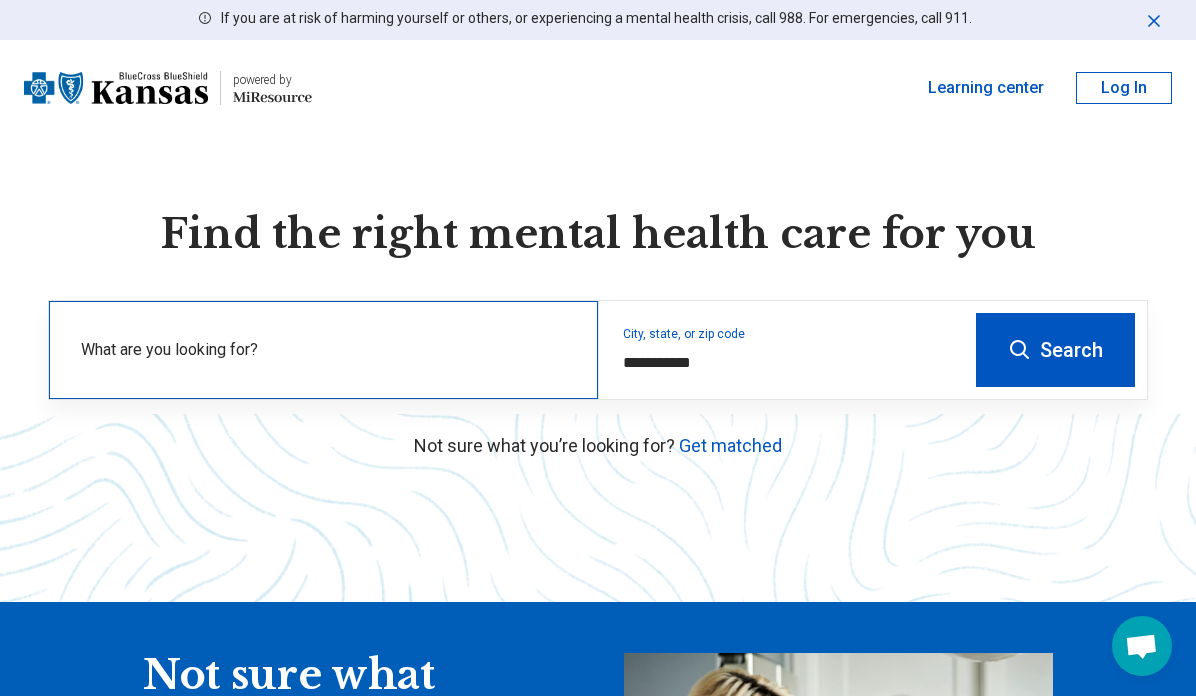 click on "What are you looking for?" at bounding box center [323, 350] 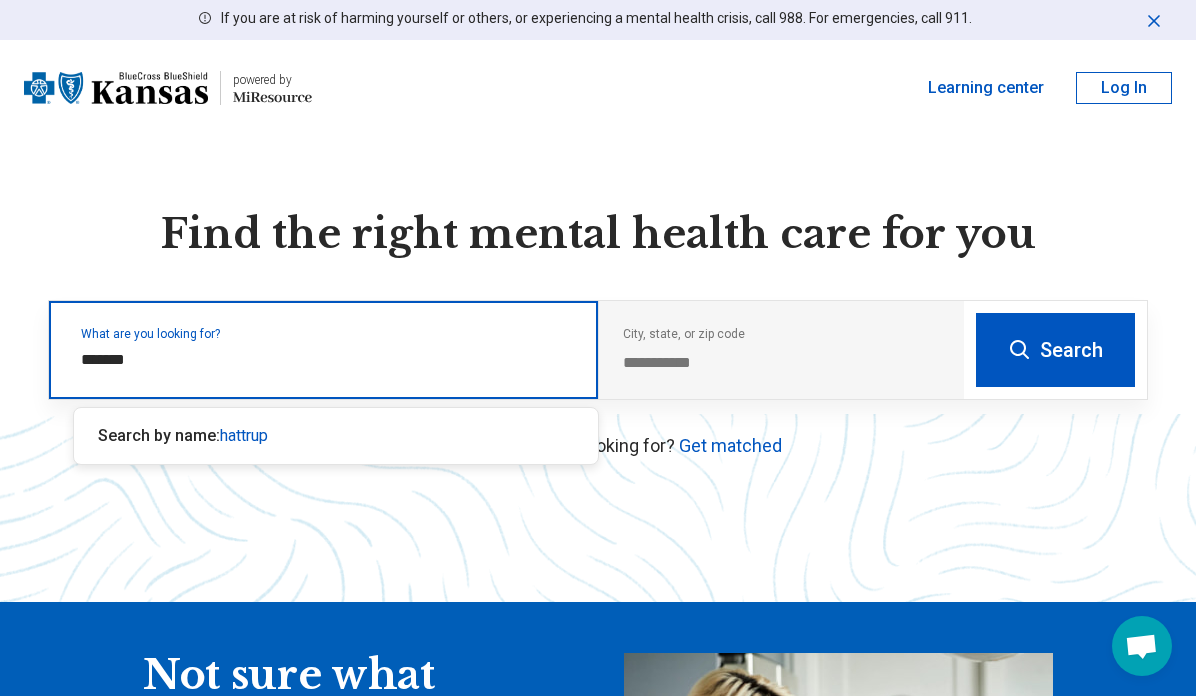 type on "*******" 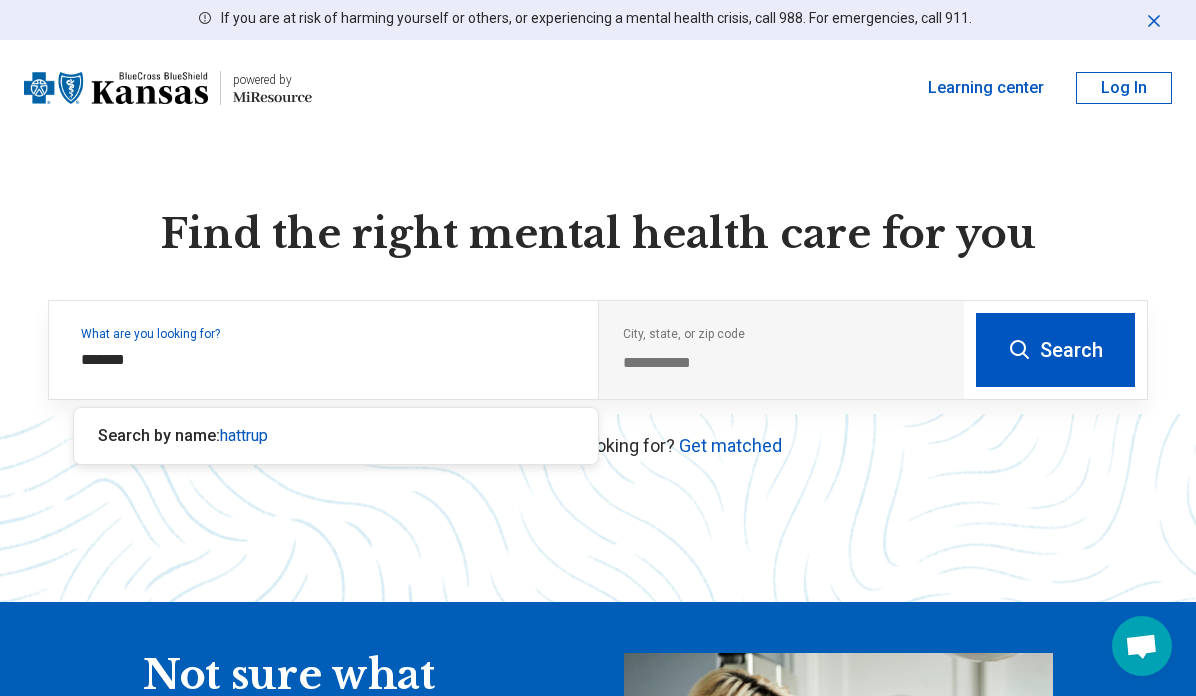 click on "Search" at bounding box center (1055, 350) 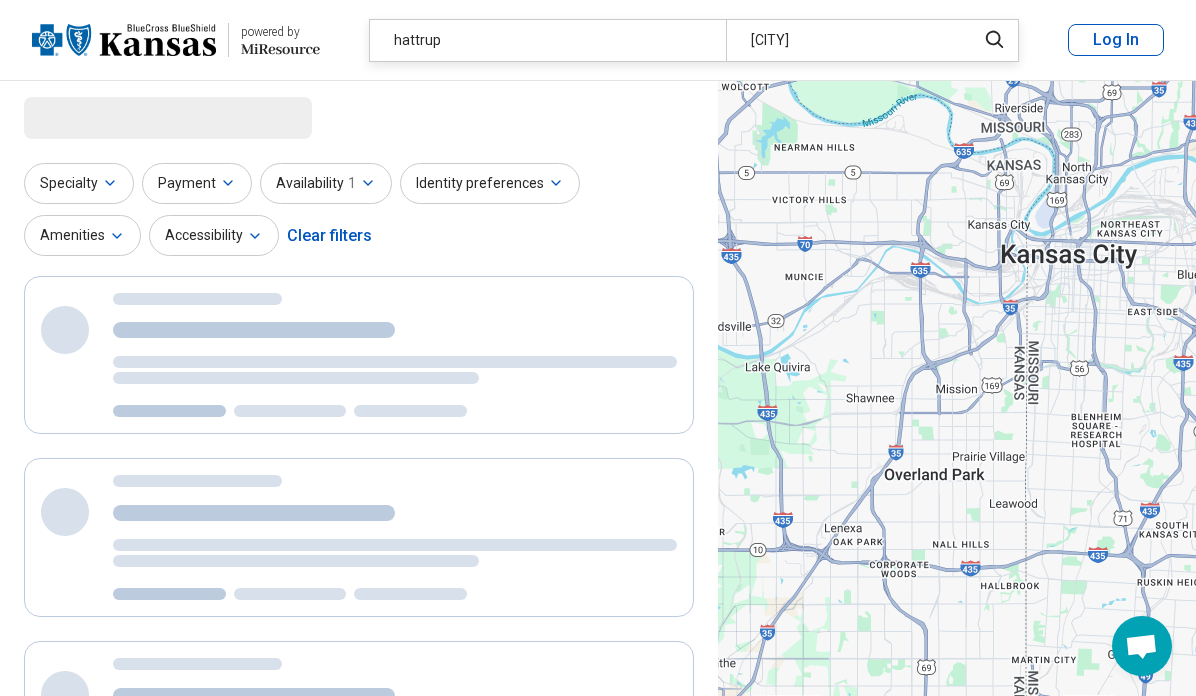 select on "***" 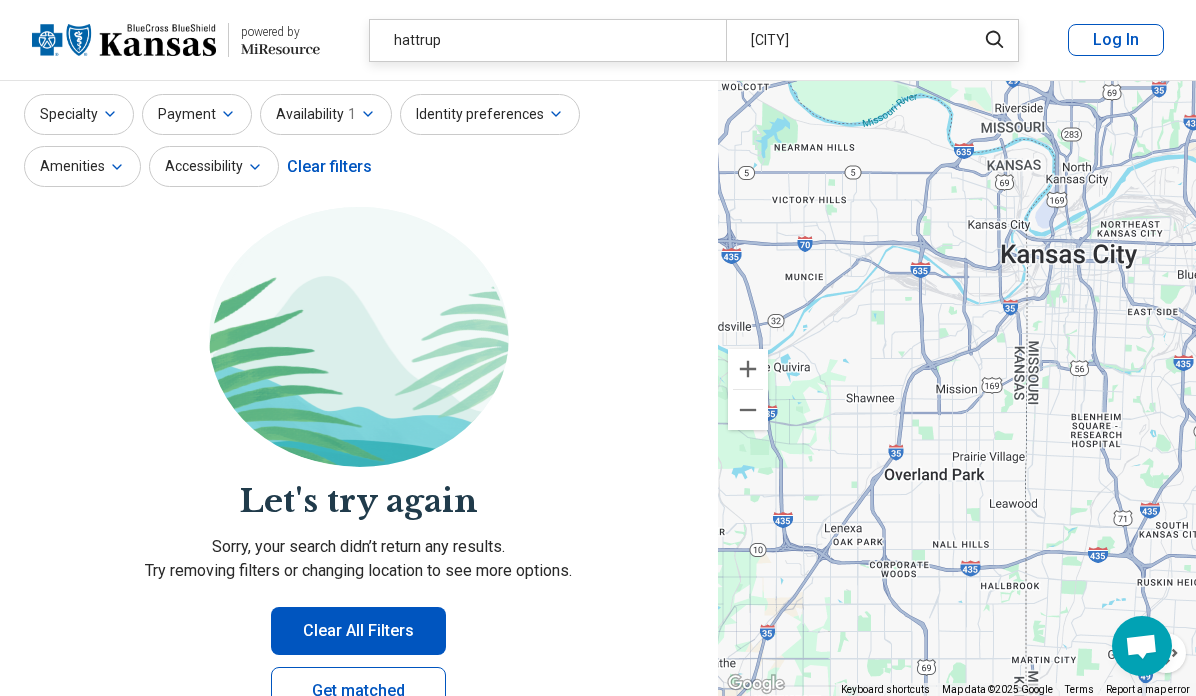 scroll, scrollTop: 0, scrollLeft: 0, axis: both 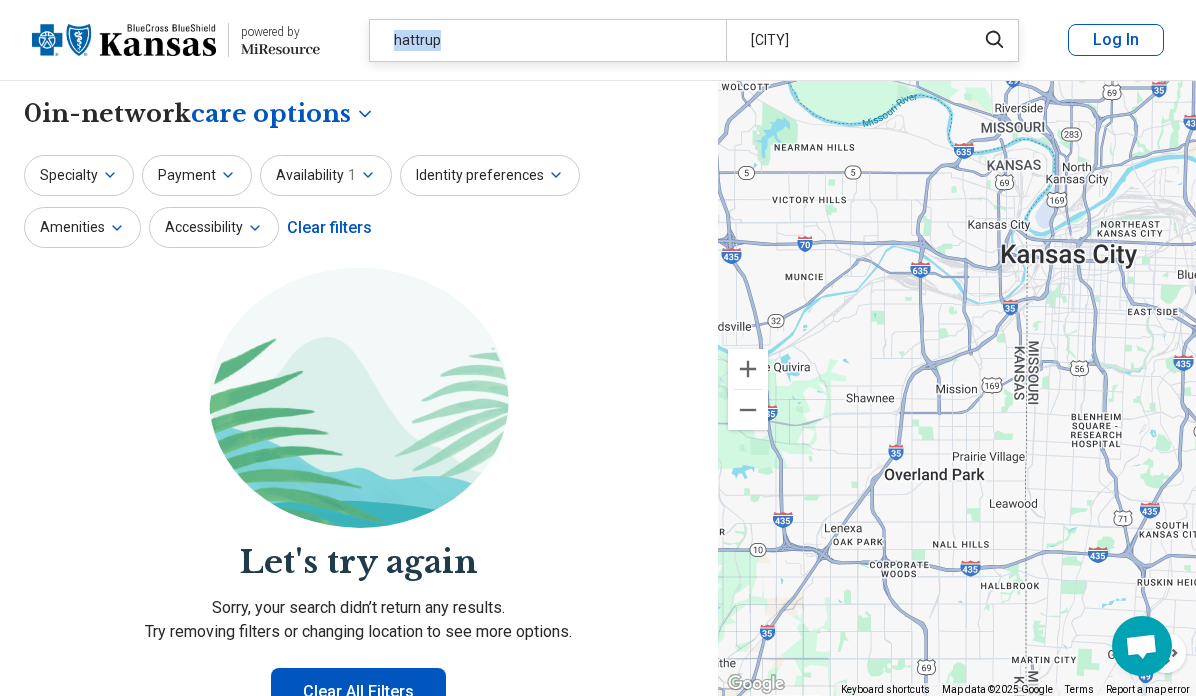 drag, startPoint x: 541, startPoint y: 43, endPoint x: 335, endPoint y: 25, distance: 206.78491 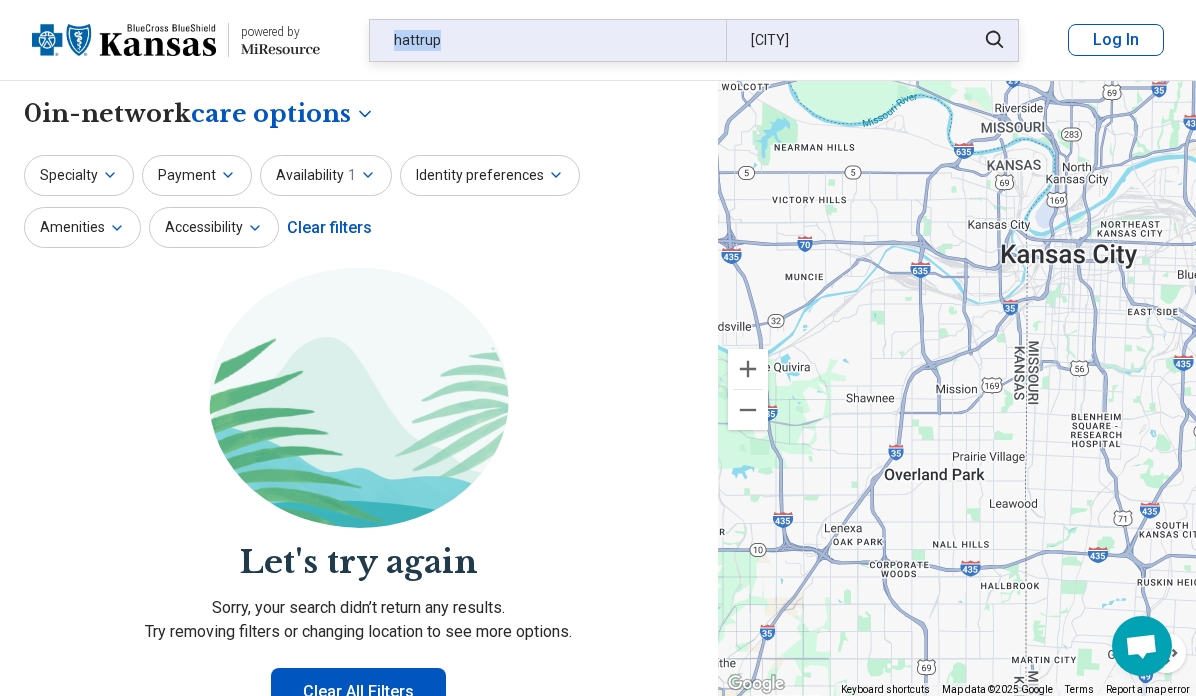 click on "hattrup" at bounding box center (548, 40) 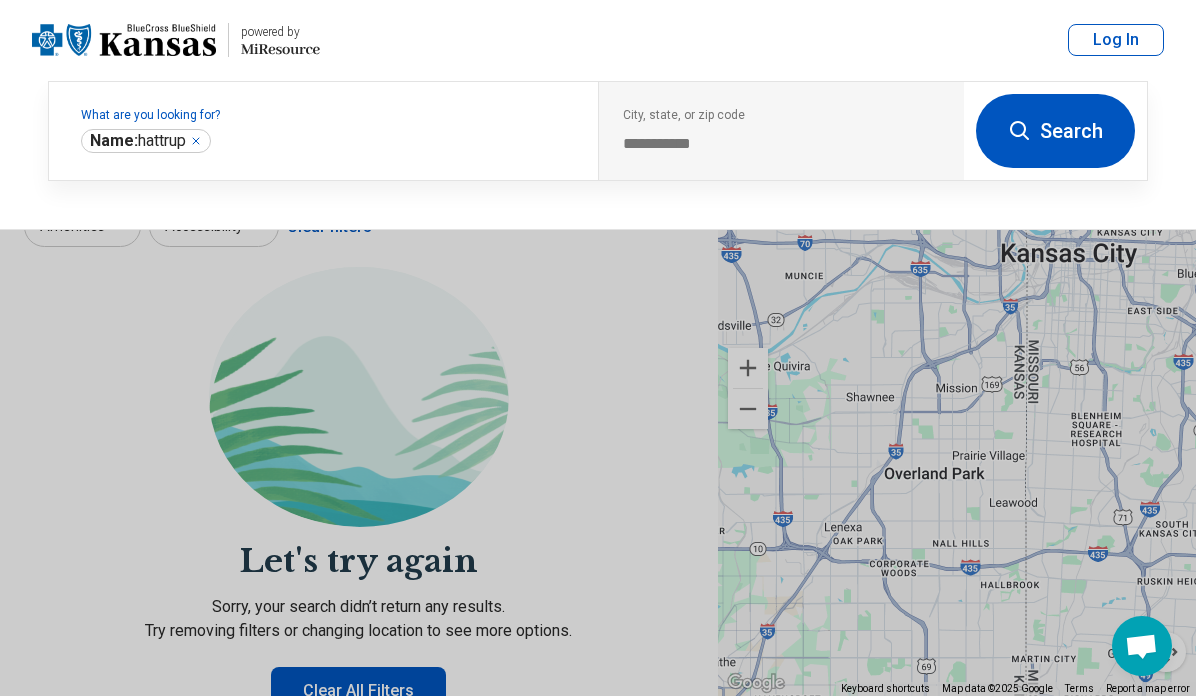 click on "powered by Miresource logo hattrup Mission, KS Log In" at bounding box center (598, 40) 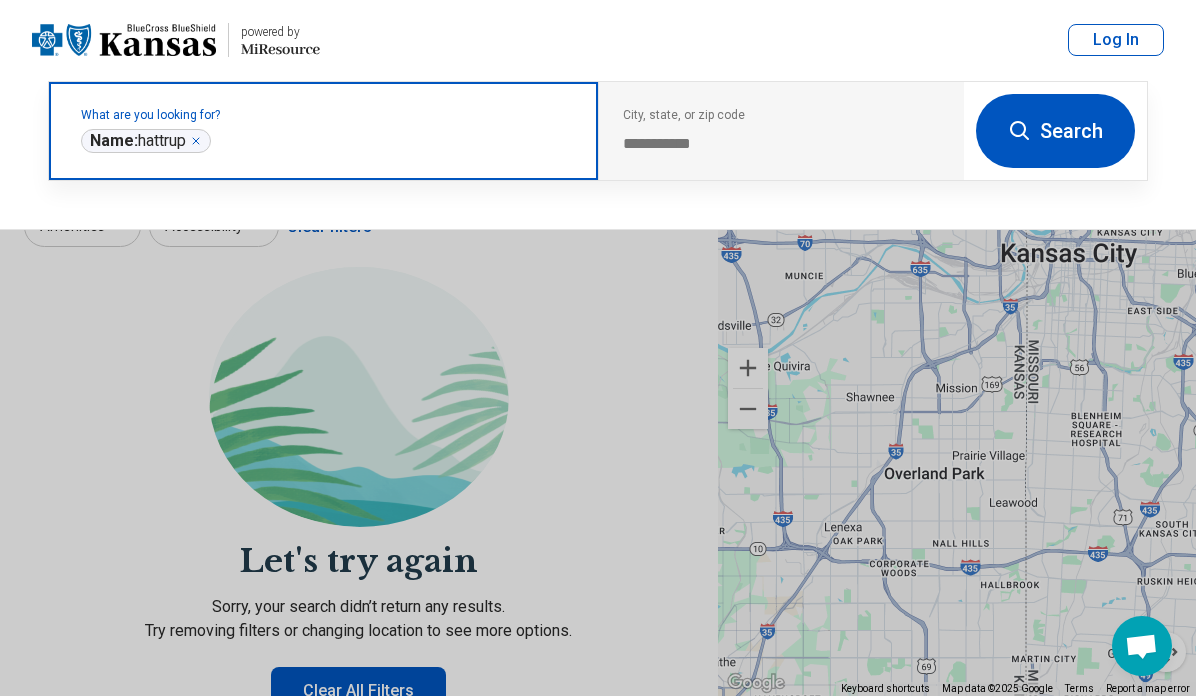 click 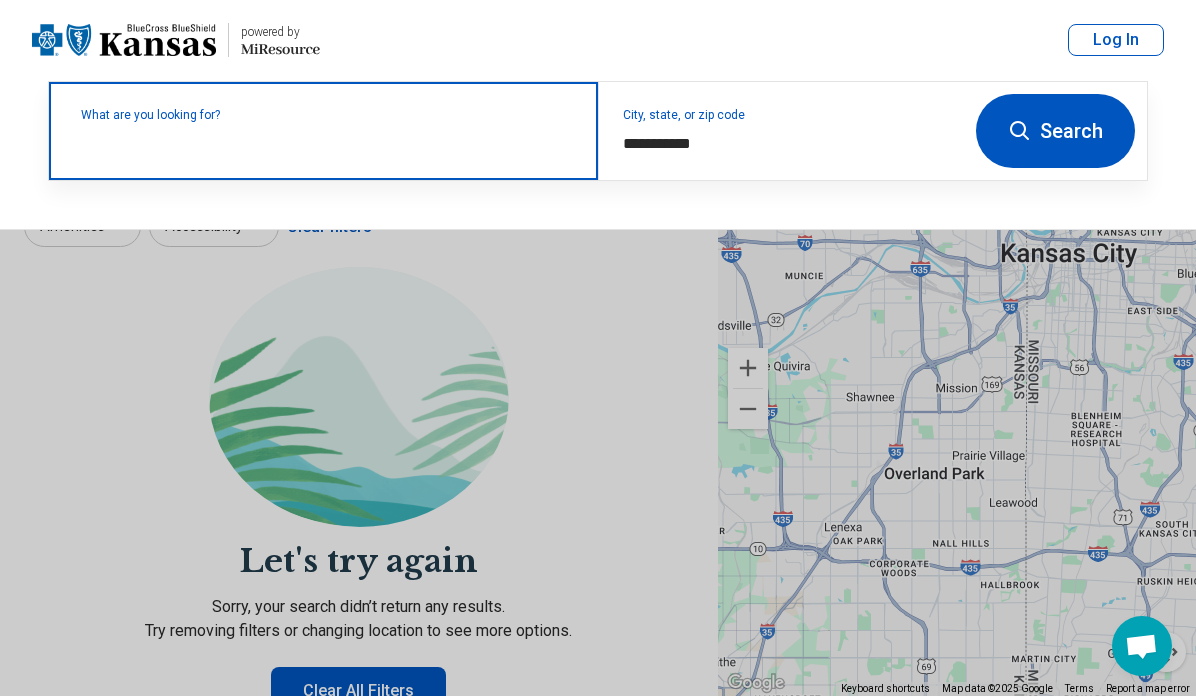 click on "What are you looking for?" at bounding box center (327, 115) 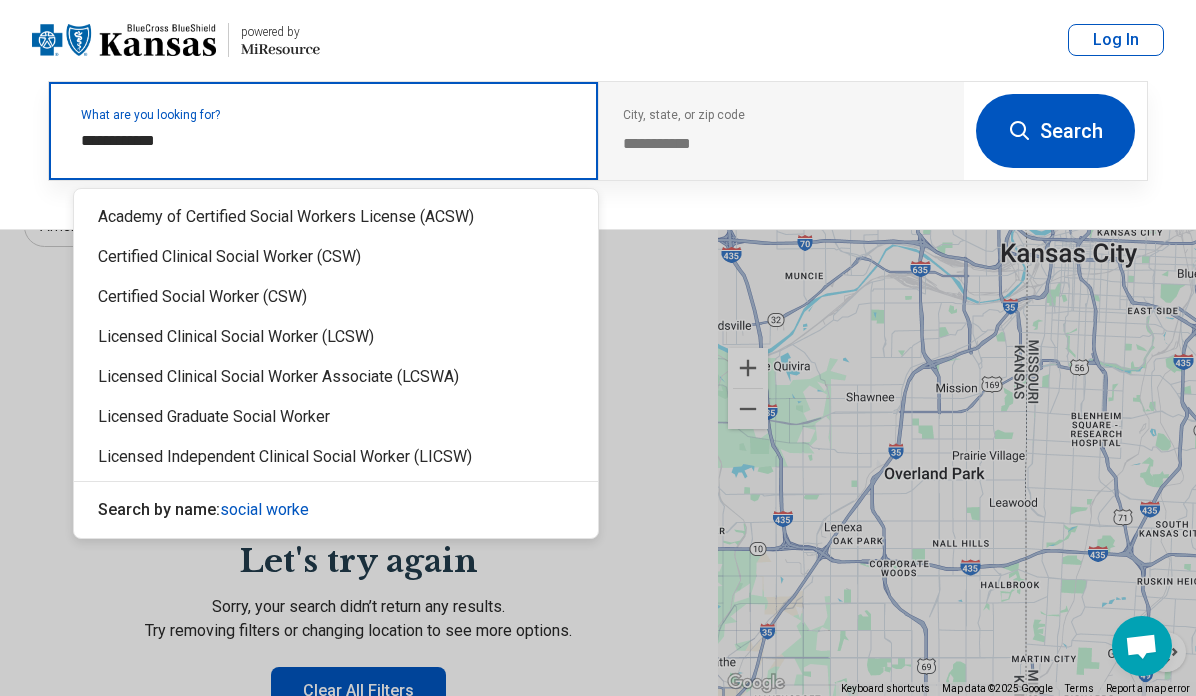 type on "**********" 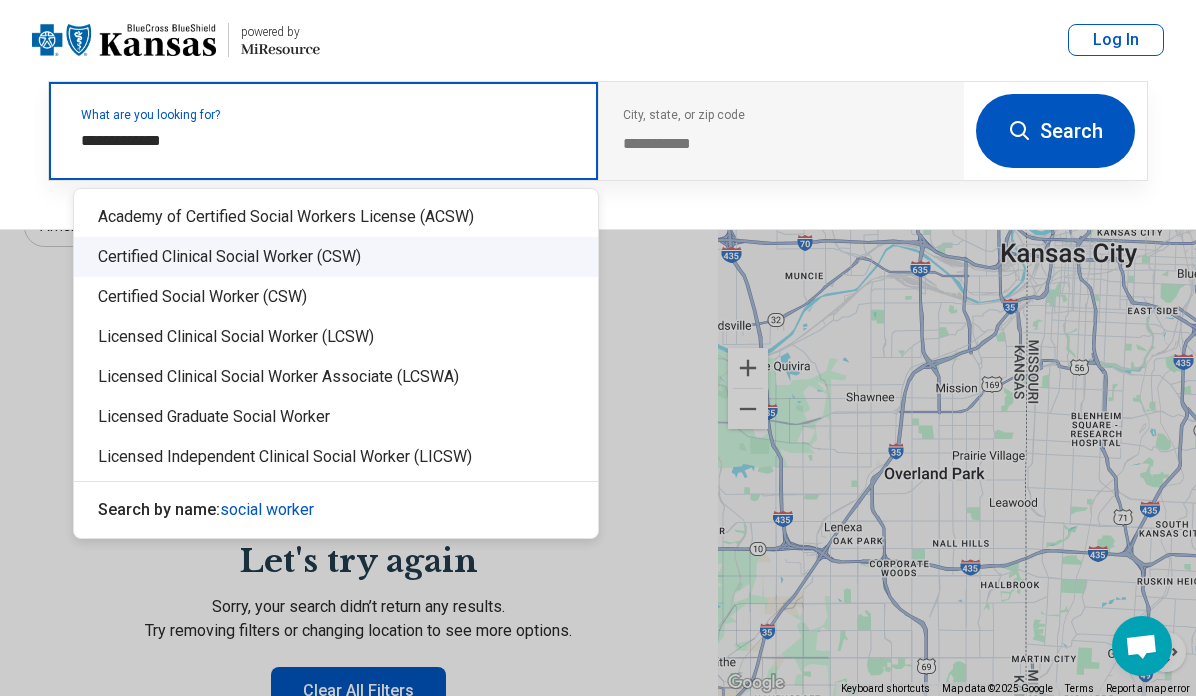 click on "Certified Clinical Social Worker (CSW)" at bounding box center [336, 257] 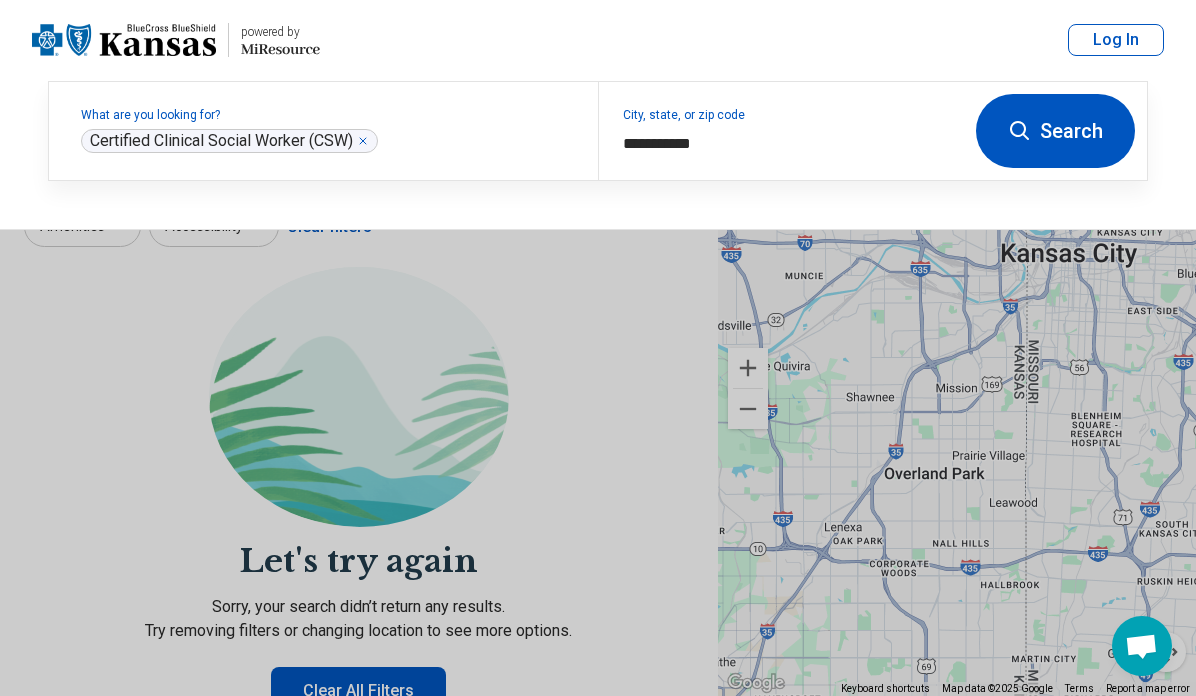 click 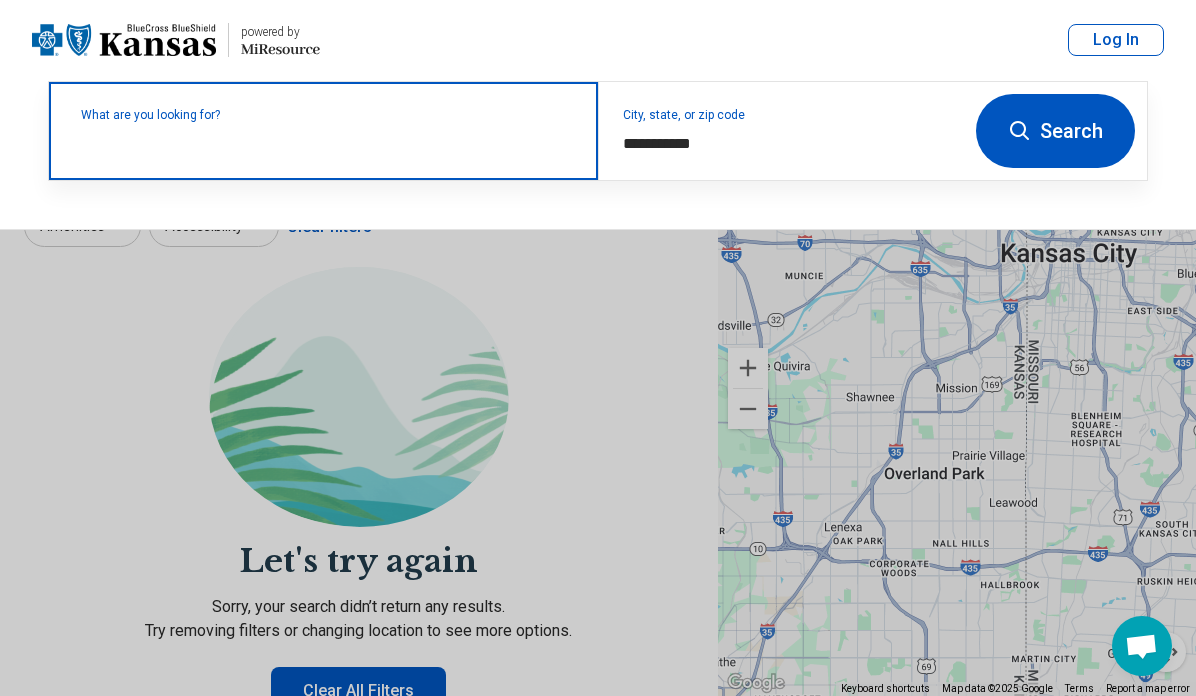 click at bounding box center (327, 141) 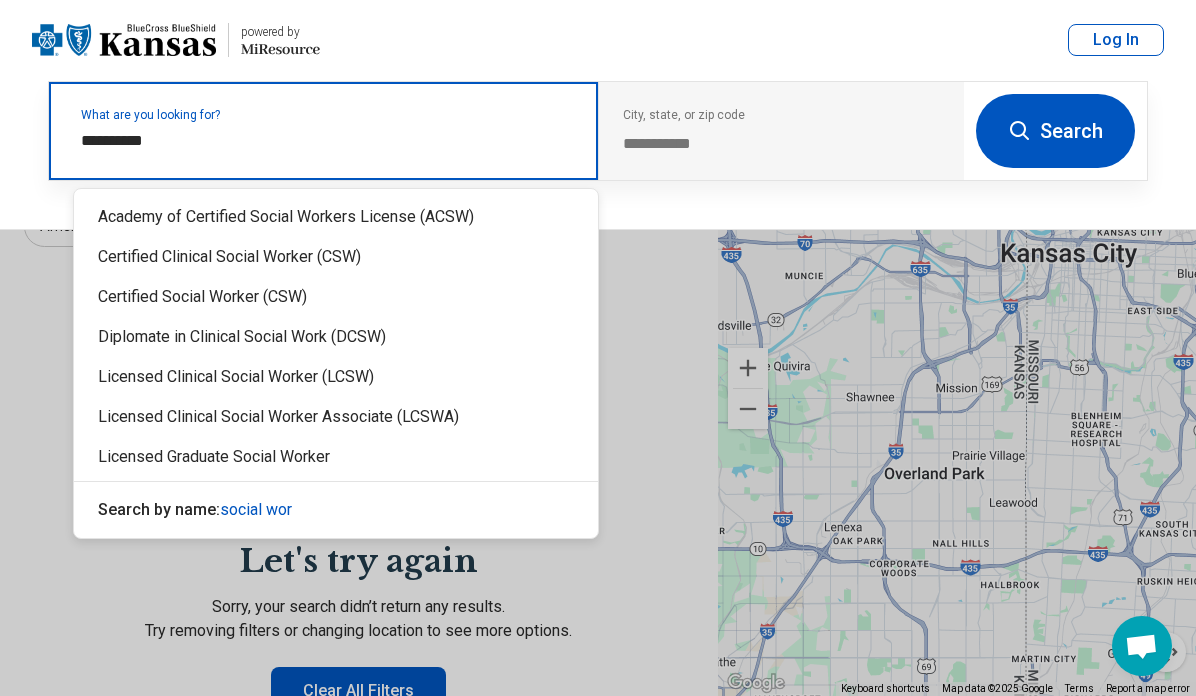 type on "**********" 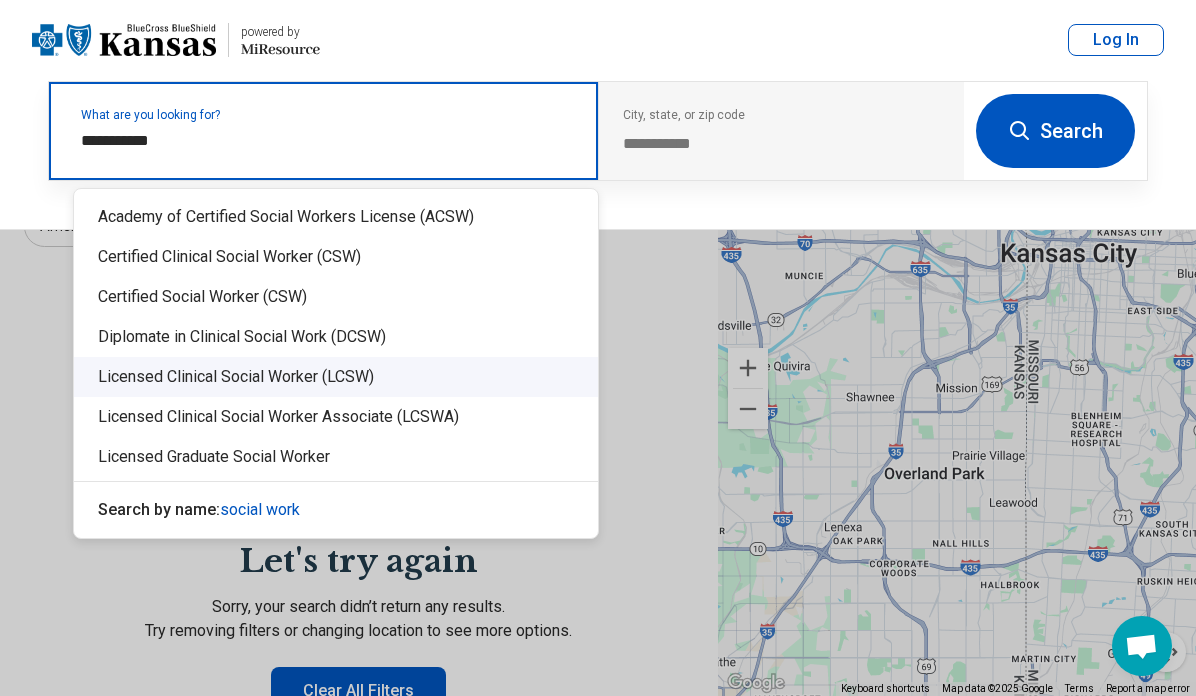 click on "Licensed Clinical Social Worker (LCSW)" at bounding box center (336, 377) 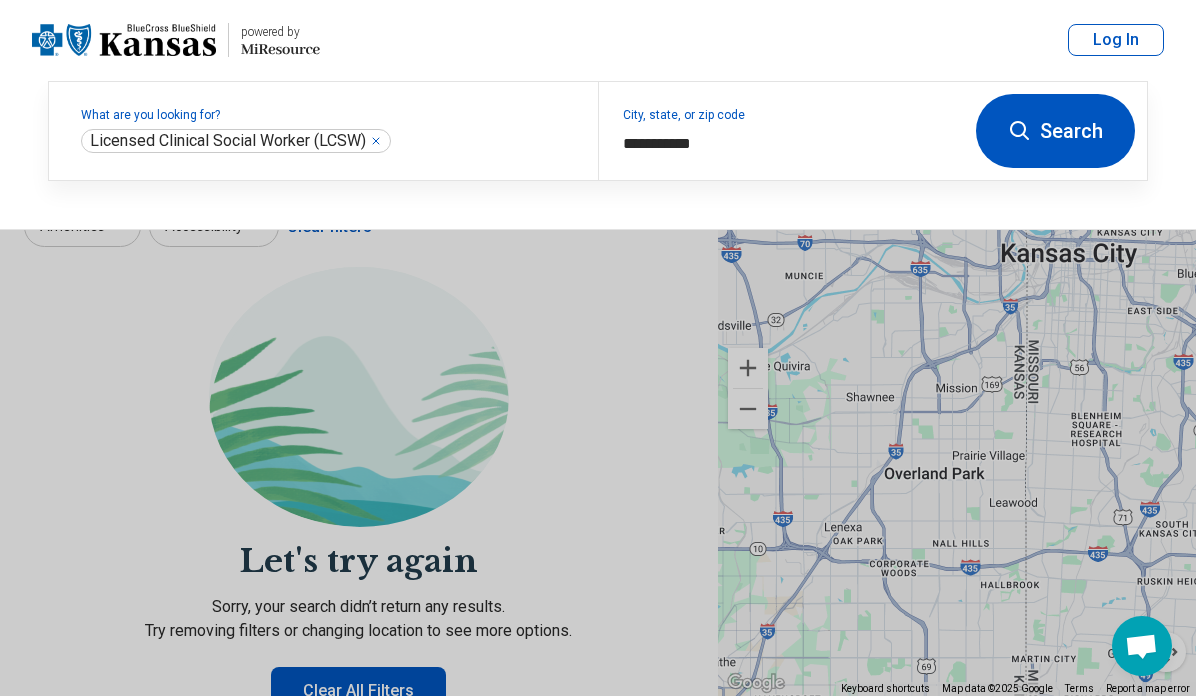 click on "Search" at bounding box center [1055, 131] 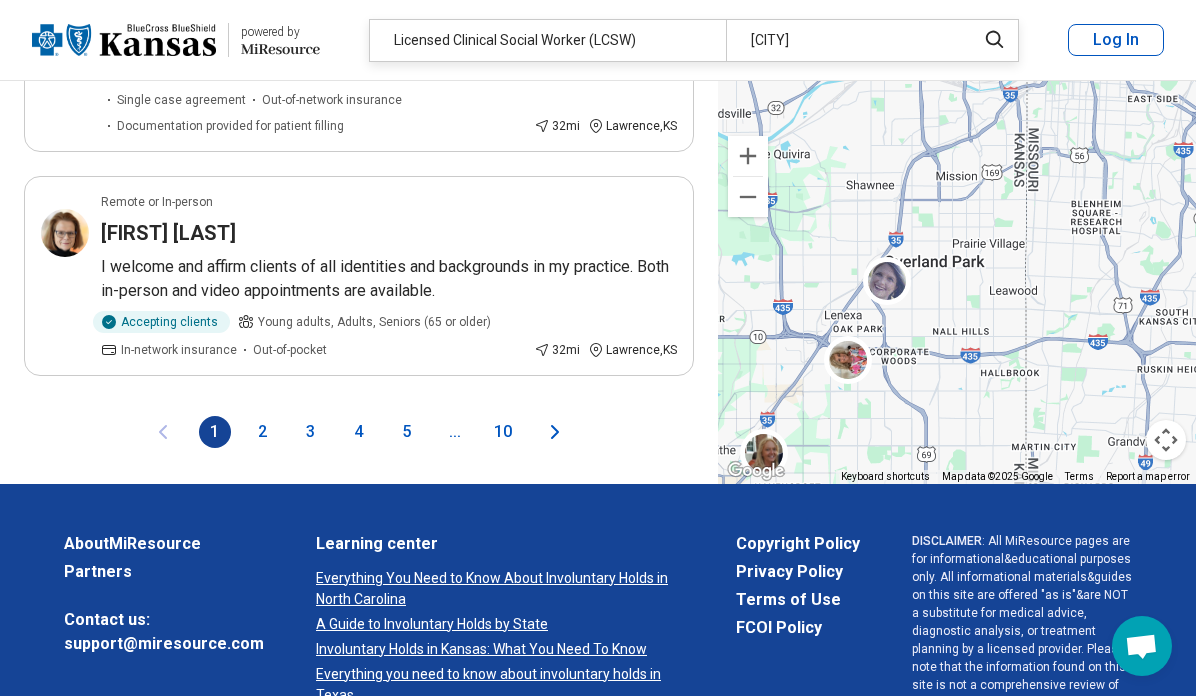 scroll, scrollTop: 4556, scrollLeft: 0, axis: vertical 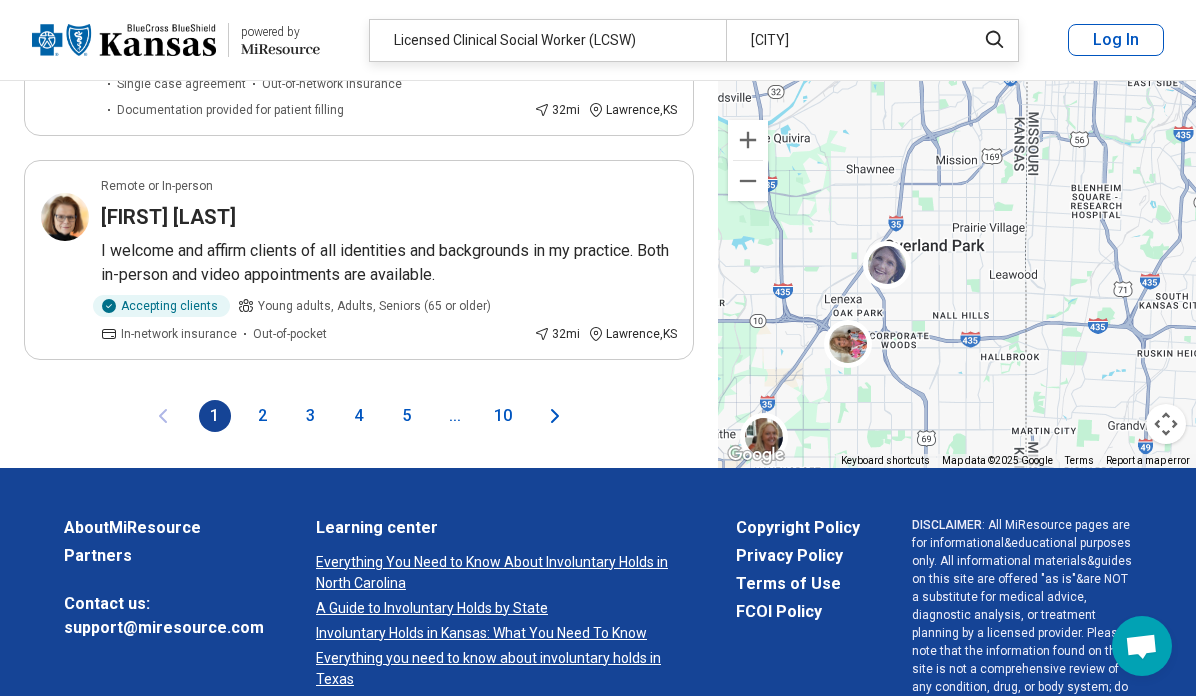 click on "2" at bounding box center [263, 416] 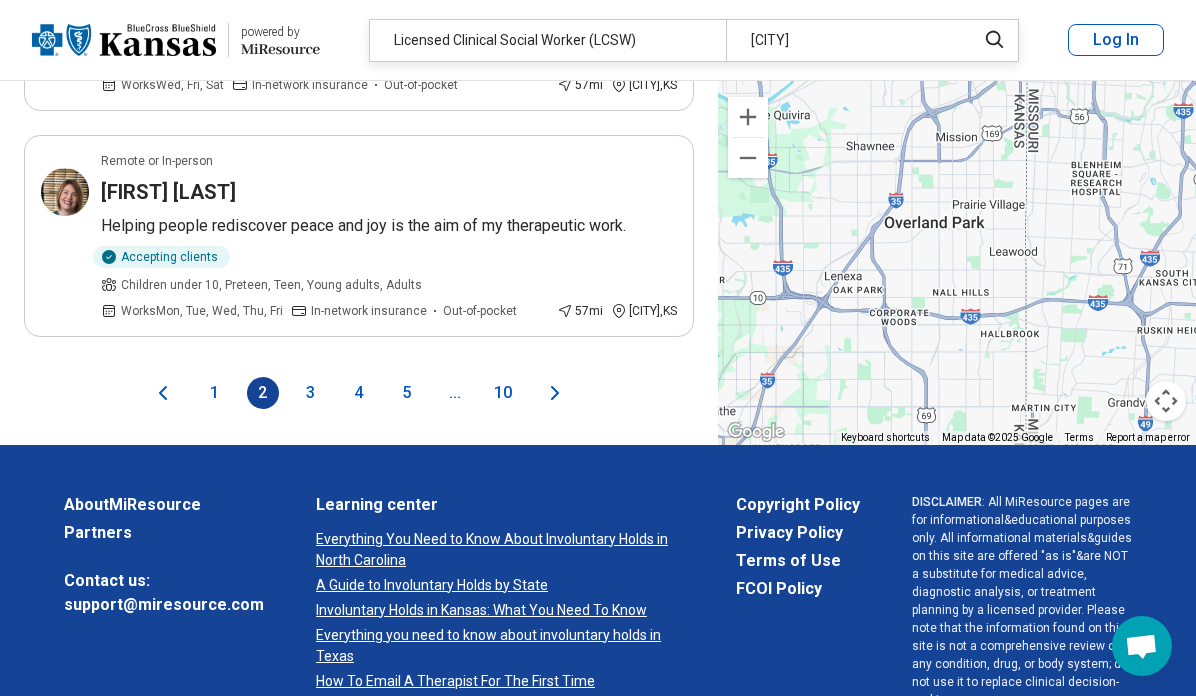scroll, scrollTop: 4758, scrollLeft: 0, axis: vertical 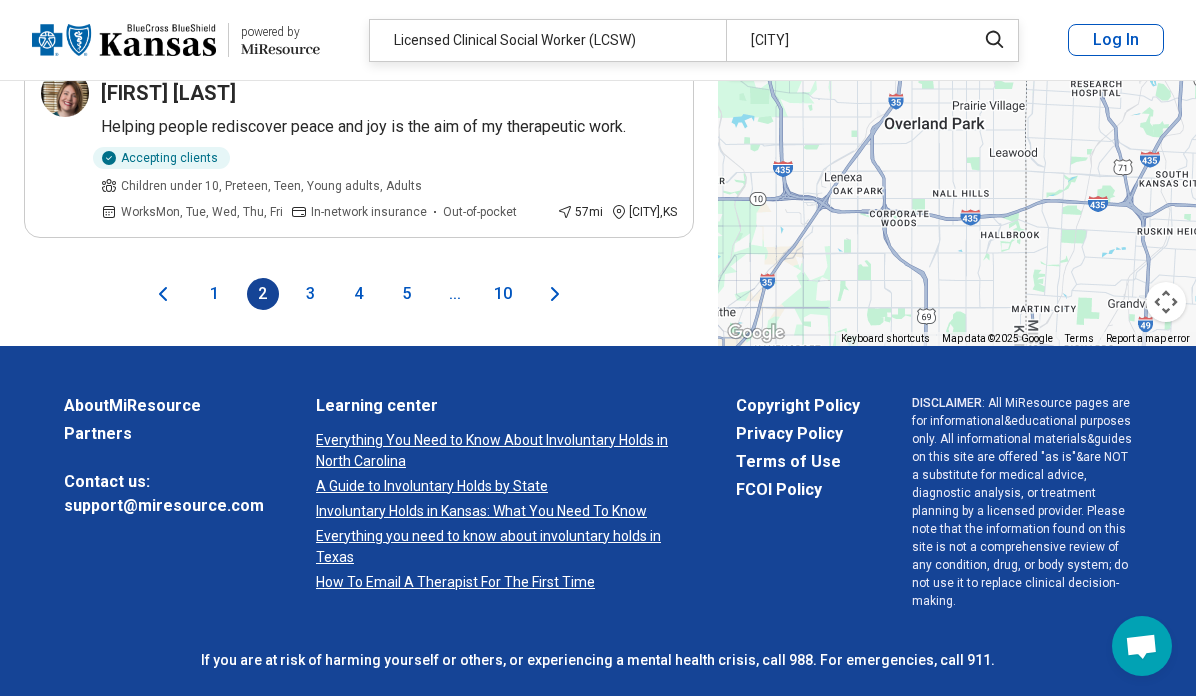 click on "1" at bounding box center [215, 294] 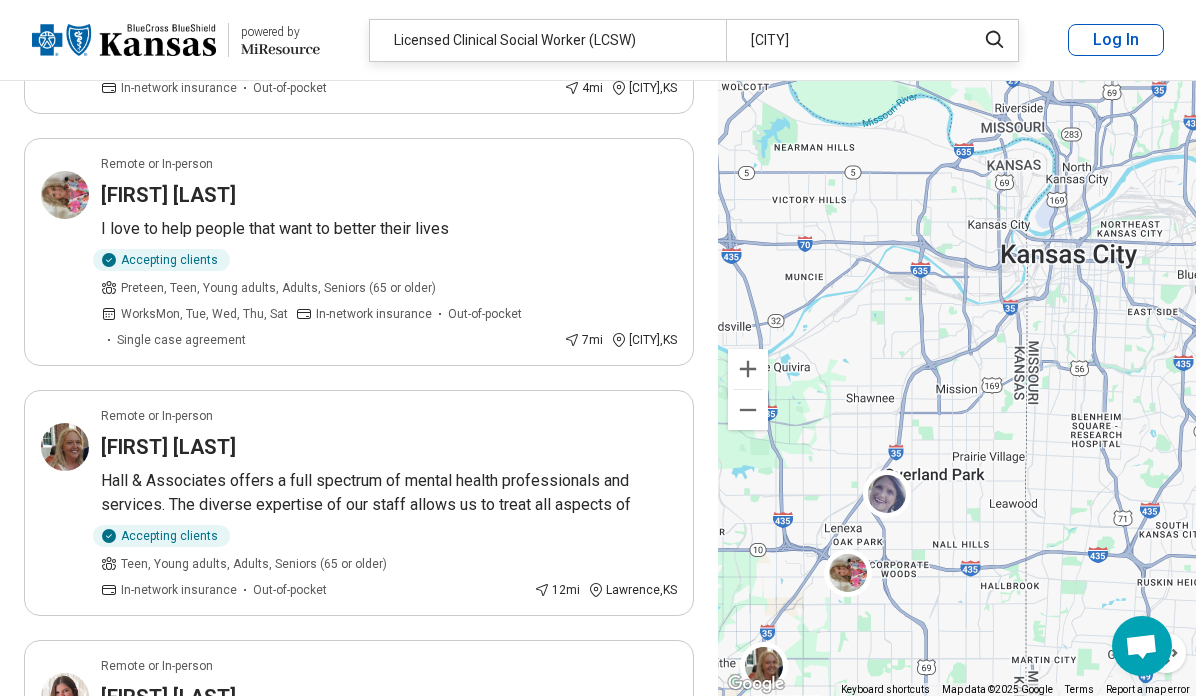 scroll, scrollTop: 0, scrollLeft: 0, axis: both 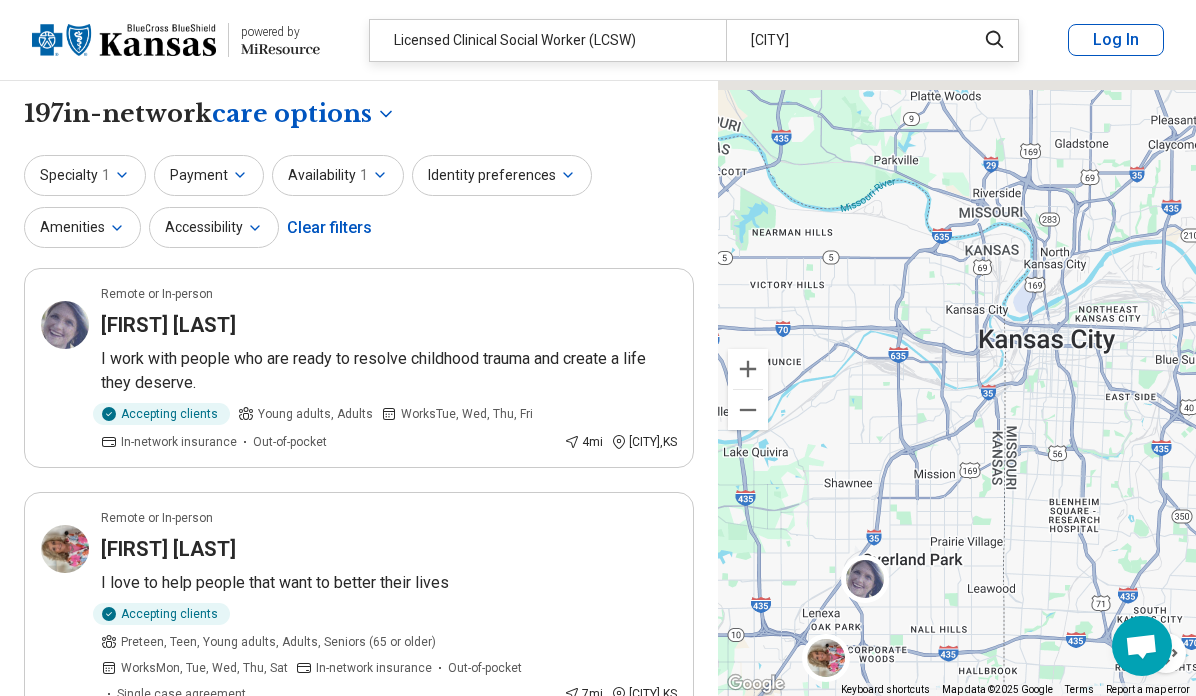 drag, startPoint x: 1018, startPoint y: 341, endPoint x: 975, endPoint y: 424, distance: 93.47727 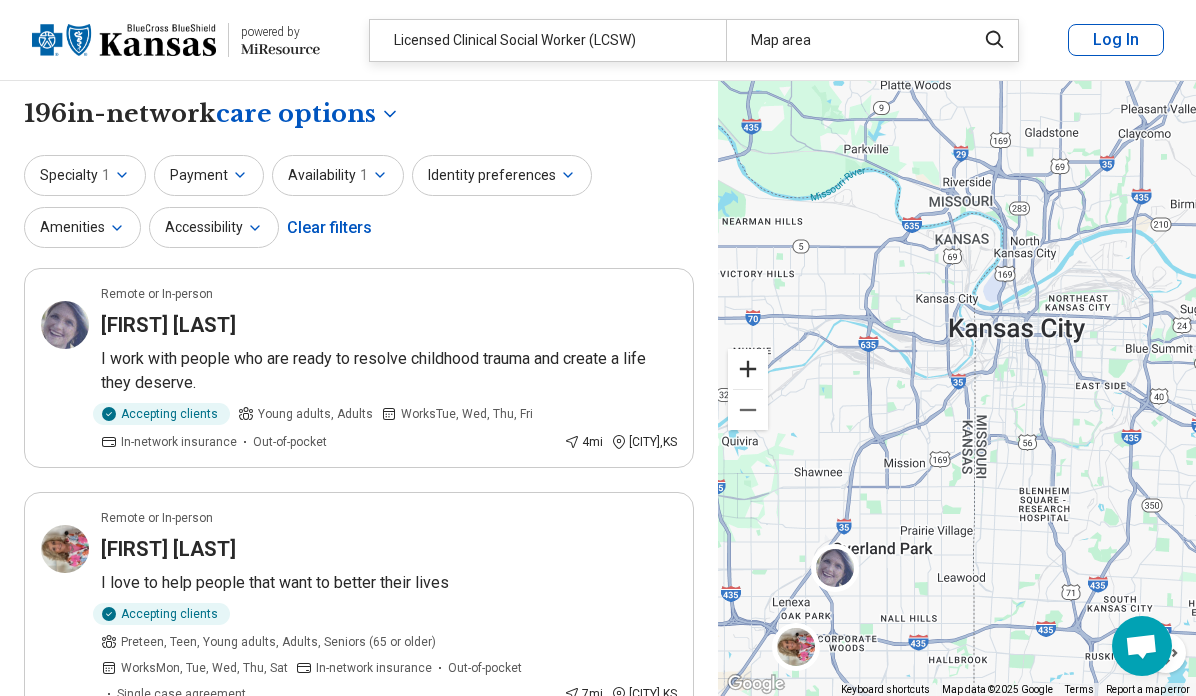 click at bounding box center (748, 369) 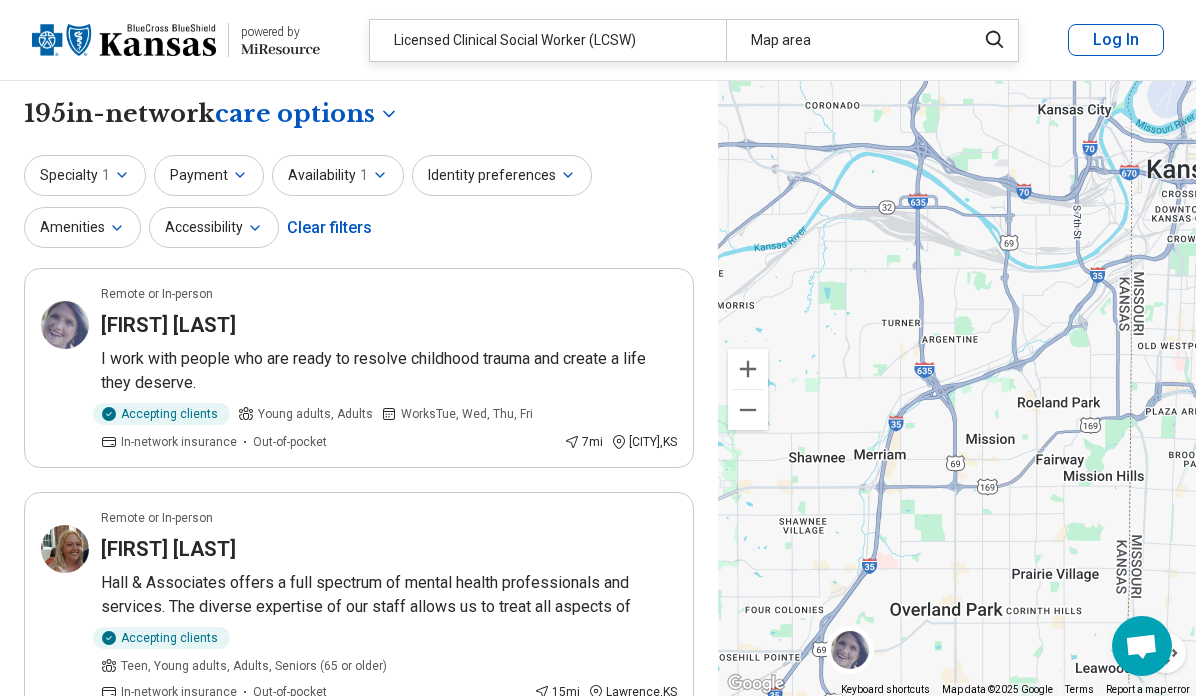 drag, startPoint x: 917, startPoint y: 343, endPoint x: 1057, endPoint y: 243, distance: 172.04651 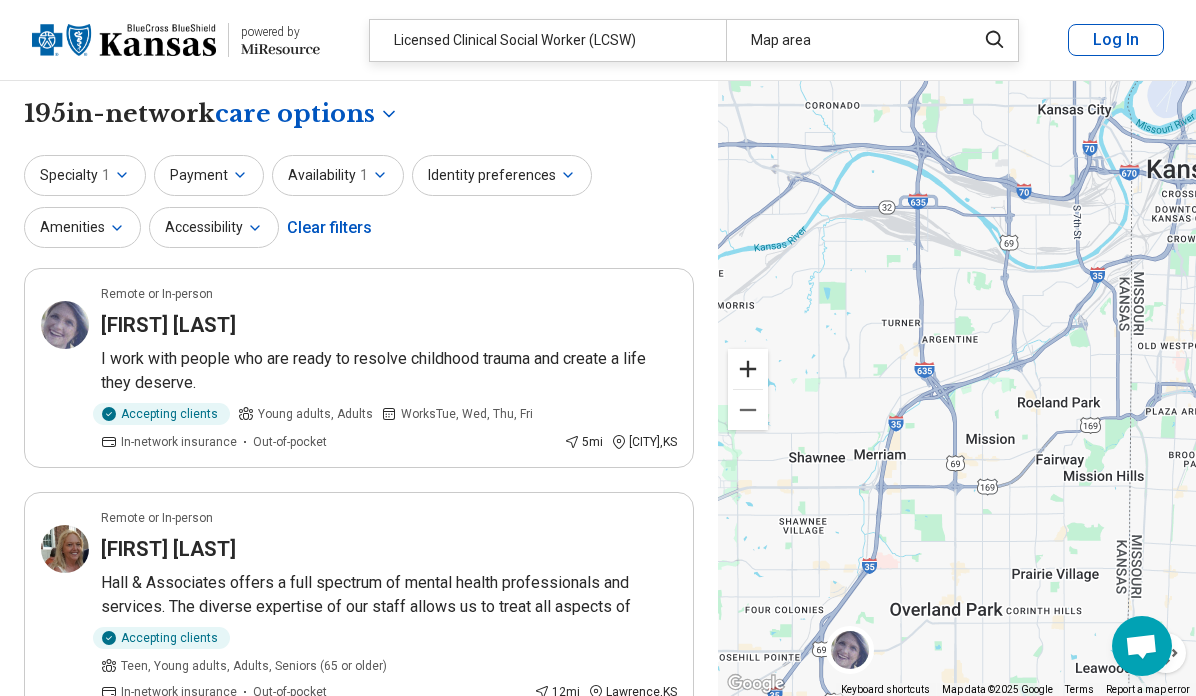 click at bounding box center (748, 369) 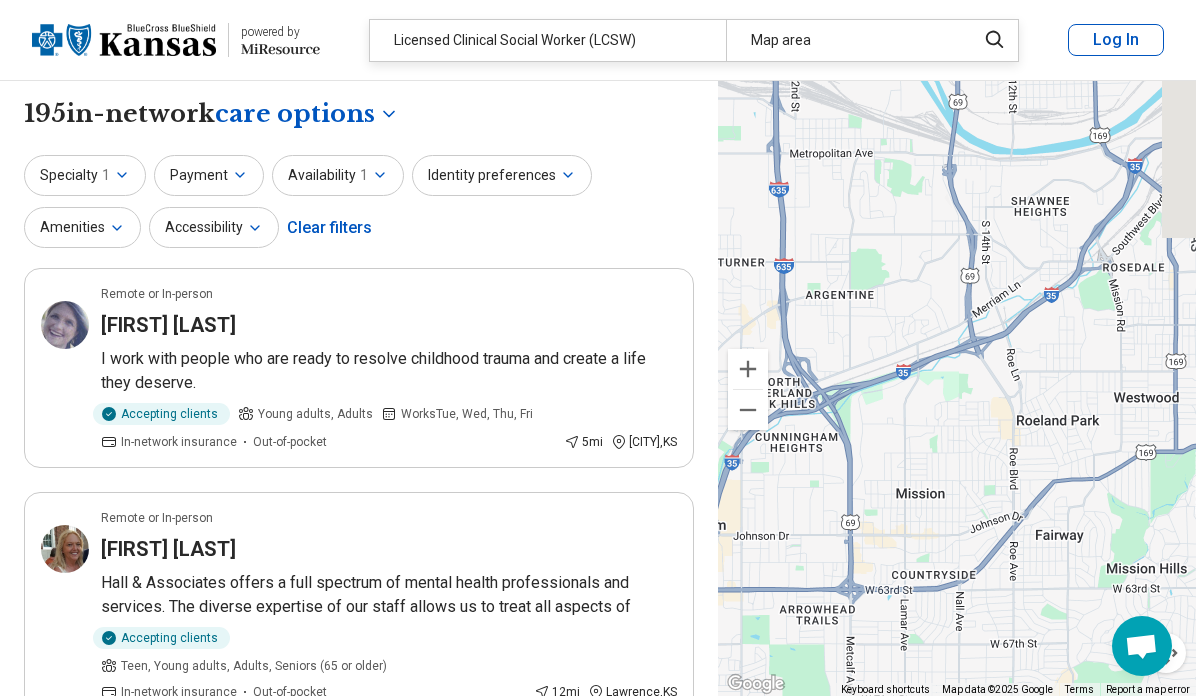 drag, startPoint x: 1059, startPoint y: 428, endPoint x: 947, endPoint y: 429, distance: 112.00446 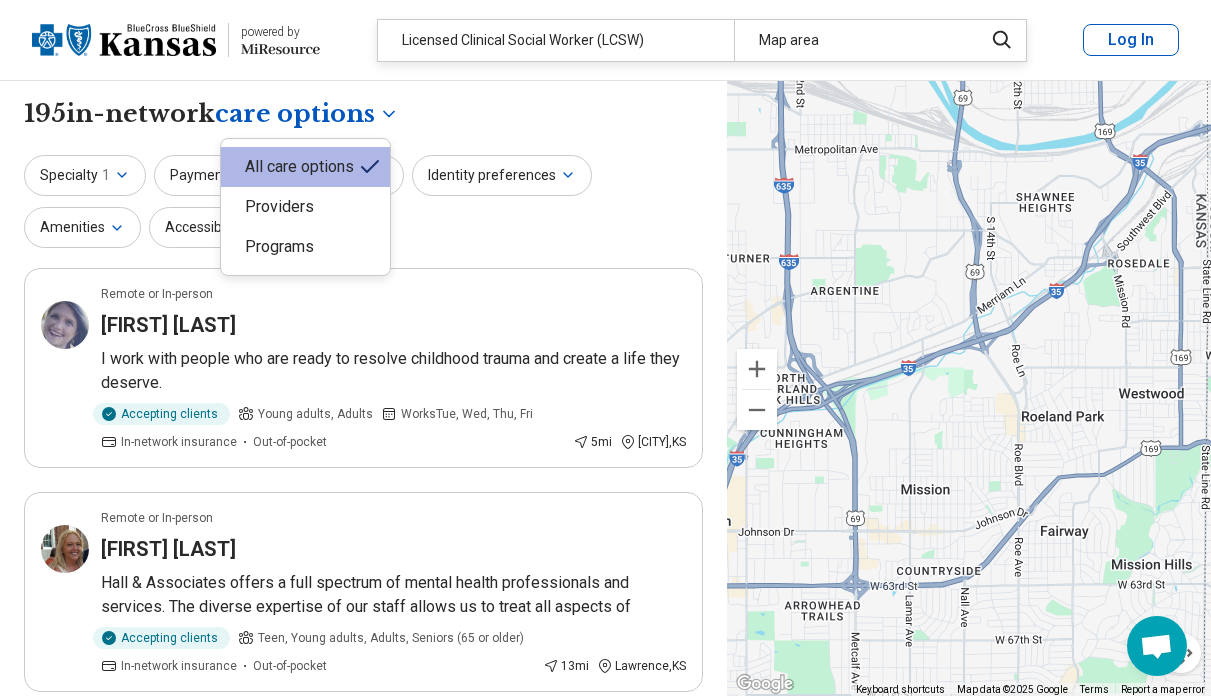 click on "**********" at bounding box center (605, 2696) 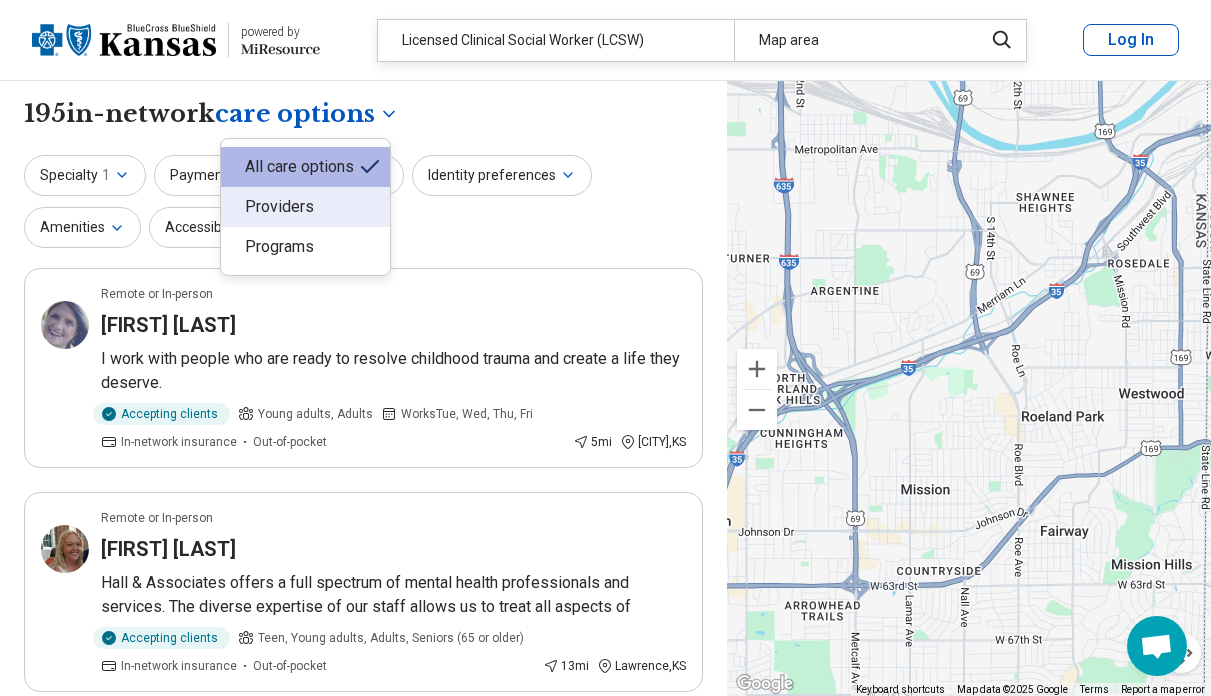 click on "Providers" at bounding box center (305, 207) 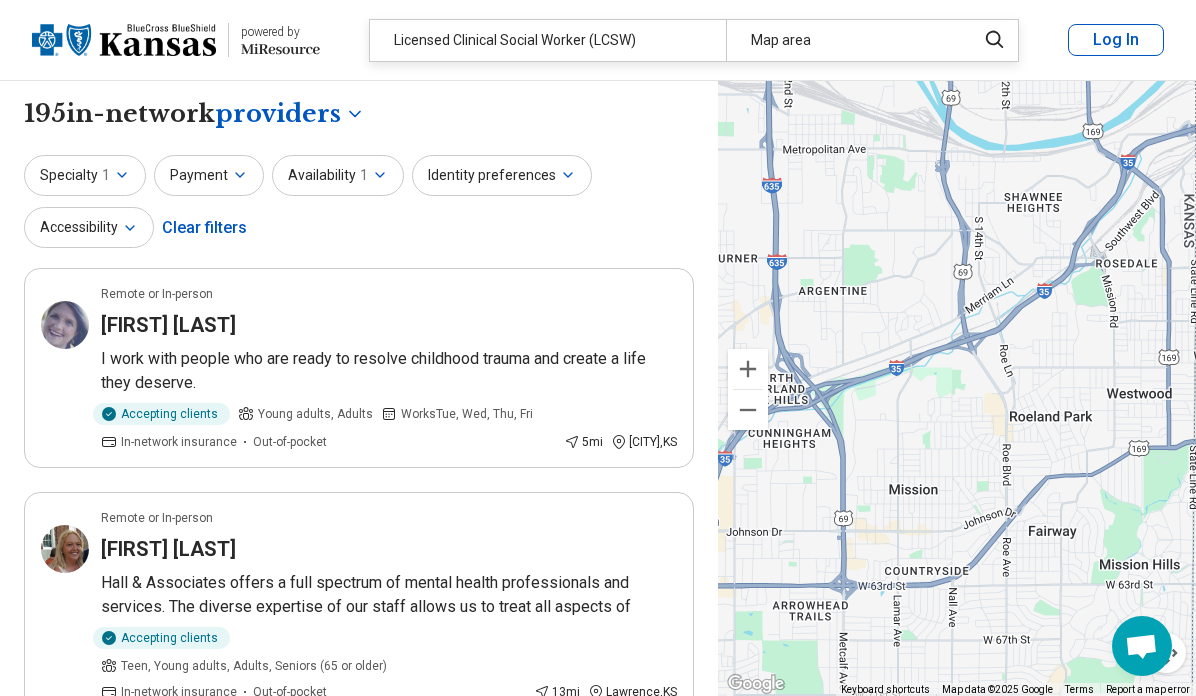 click on "Specialty 1 Payment Availability 1 Identity preferences Accessibility Clear filters" at bounding box center (359, 203) 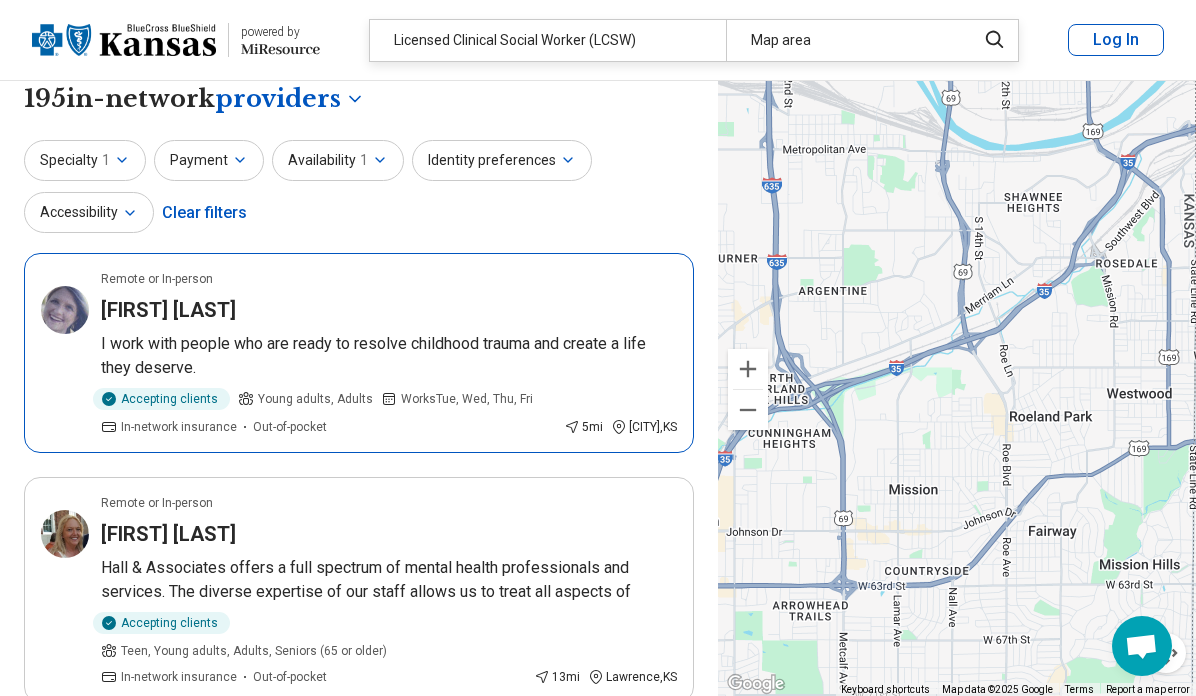 scroll, scrollTop: 0, scrollLeft: 0, axis: both 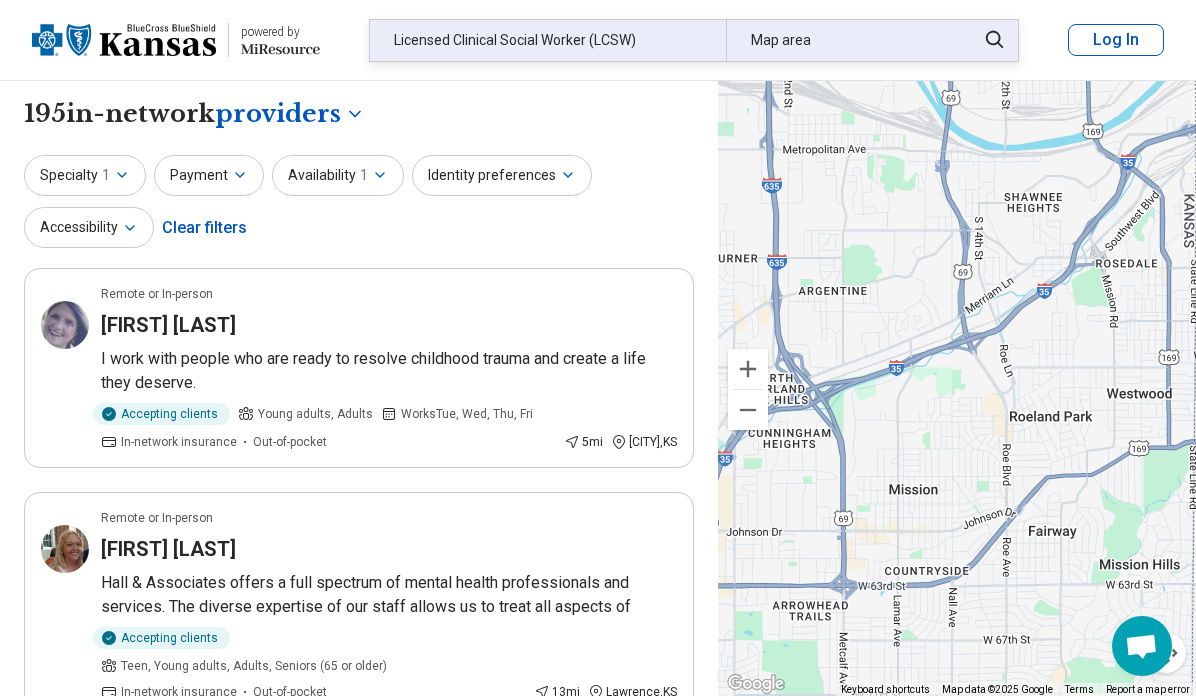 click on "Map area" at bounding box center (844, 40) 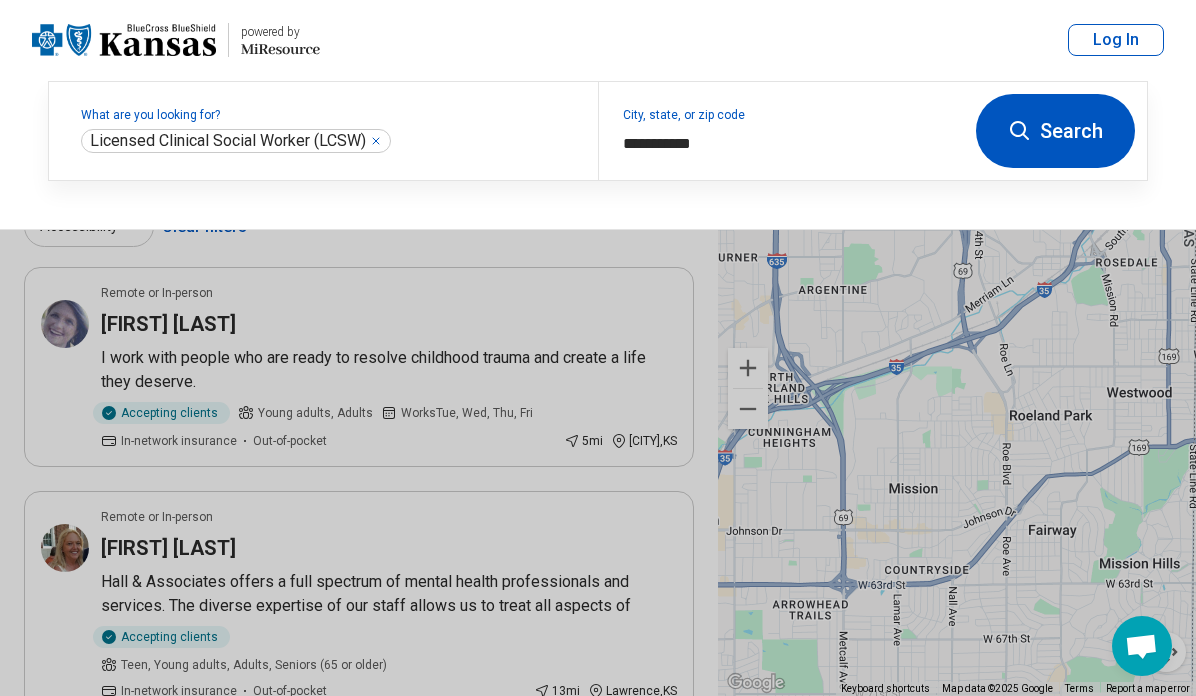 click on "Search" at bounding box center [1055, 131] 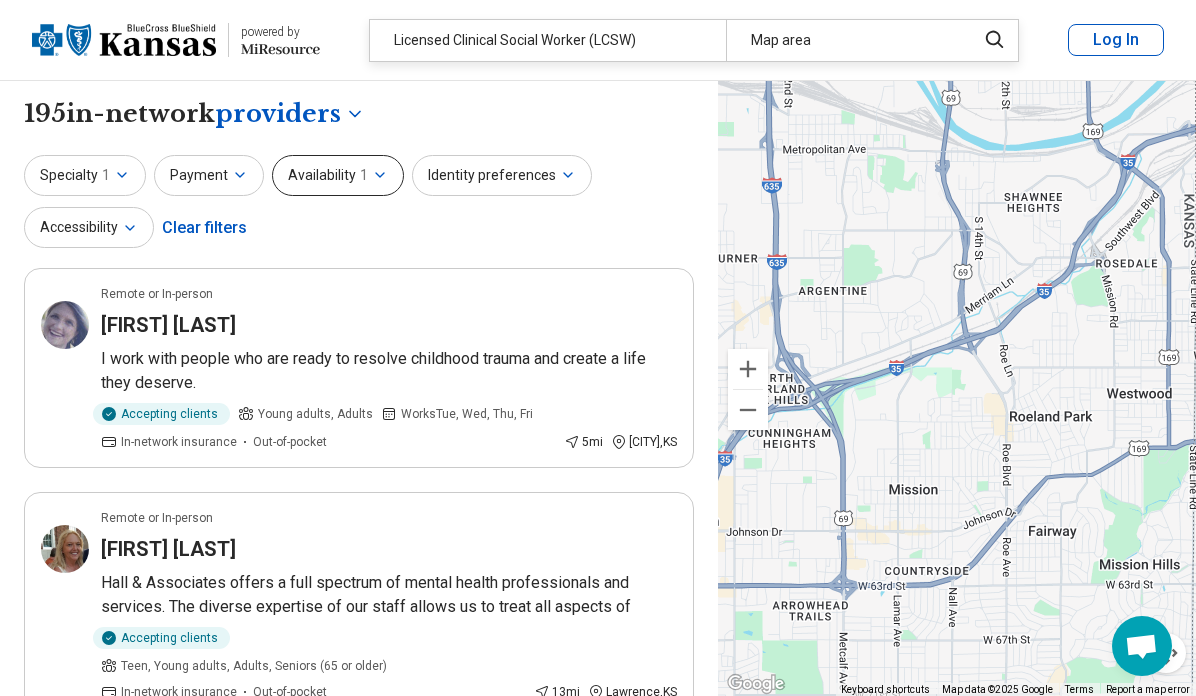 click on "Availability 1" at bounding box center (338, 175) 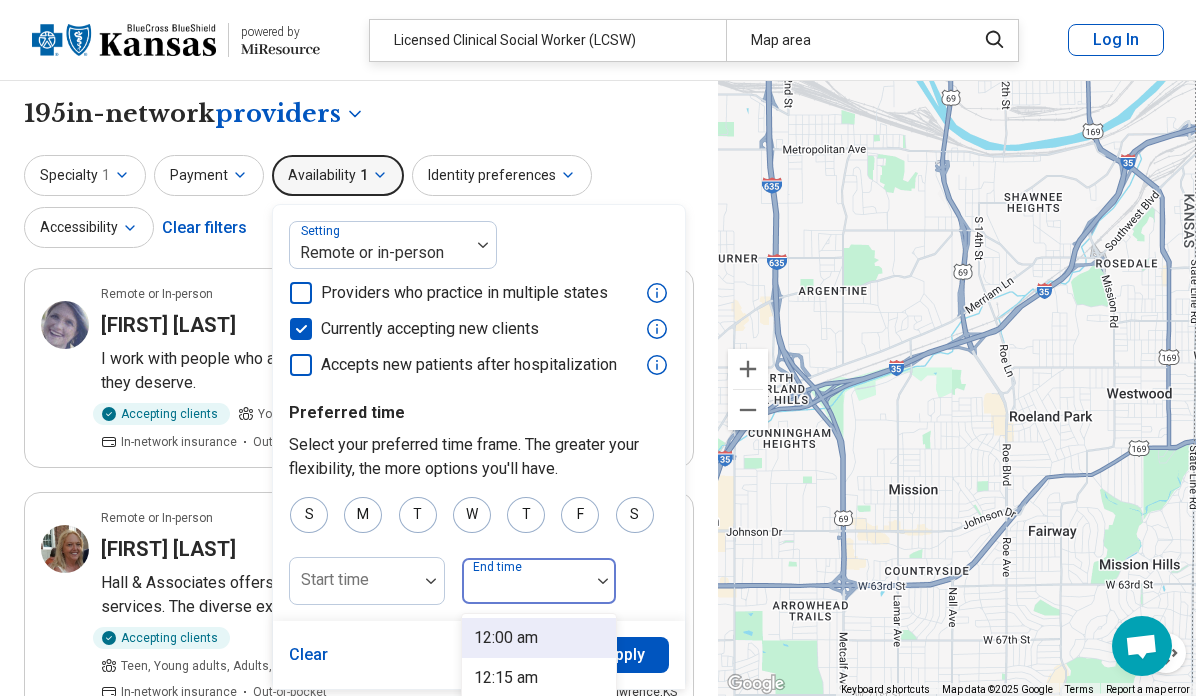 click at bounding box center (526, 589) 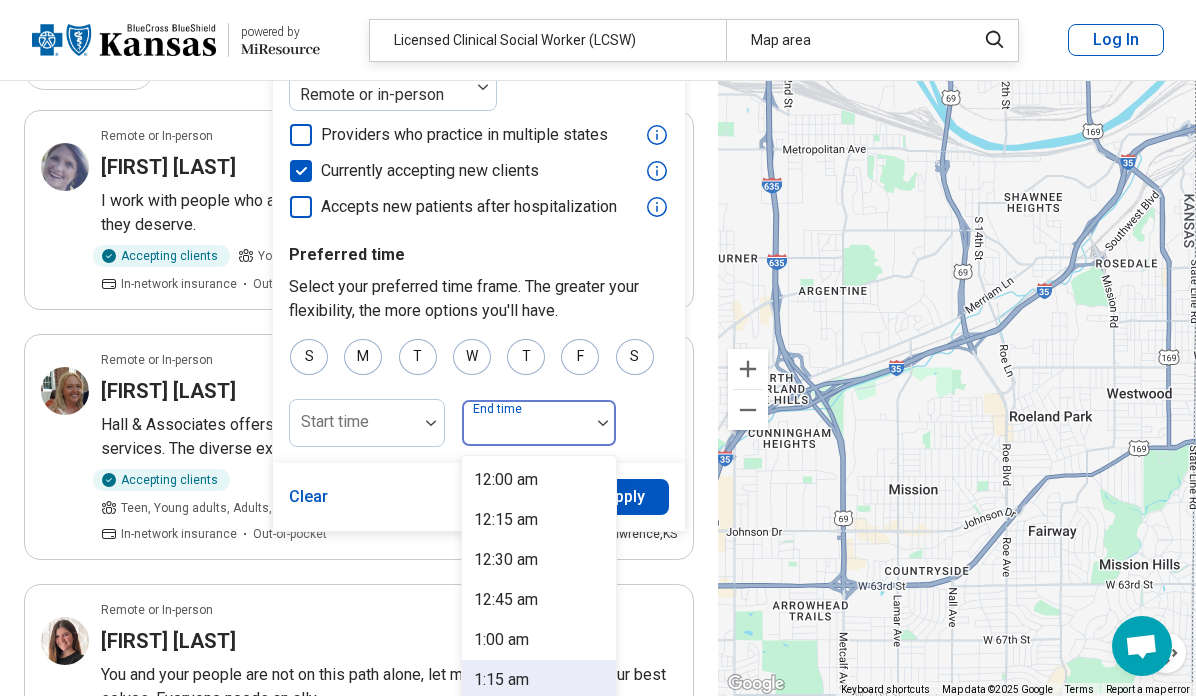 scroll, scrollTop: 246, scrollLeft: 0, axis: vertical 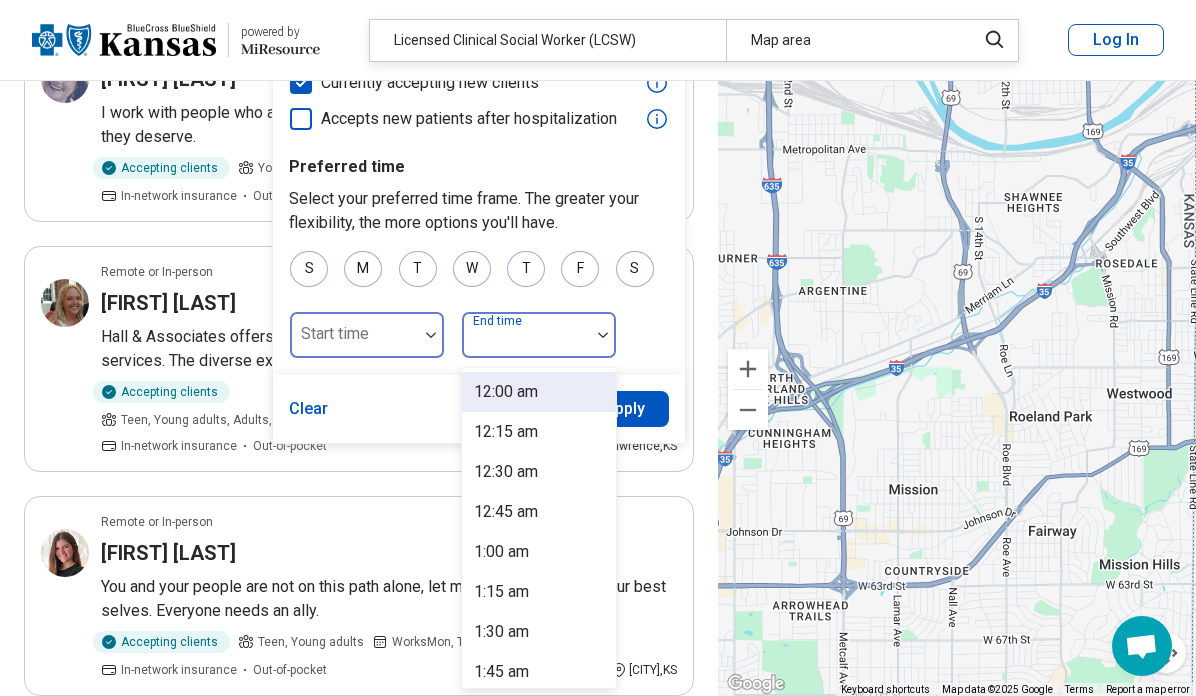 click at bounding box center (431, 335) 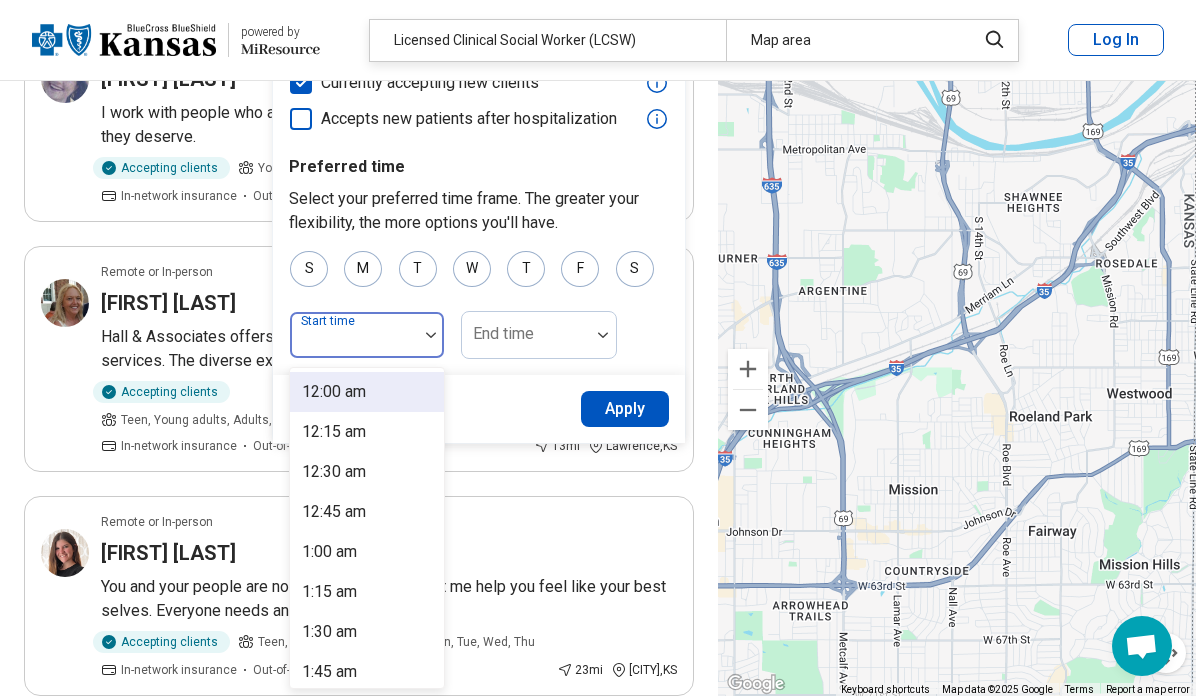 click on "Select your preferred time frame. The greater your flexibility, the more options you'll have." at bounding box center [479, 211] 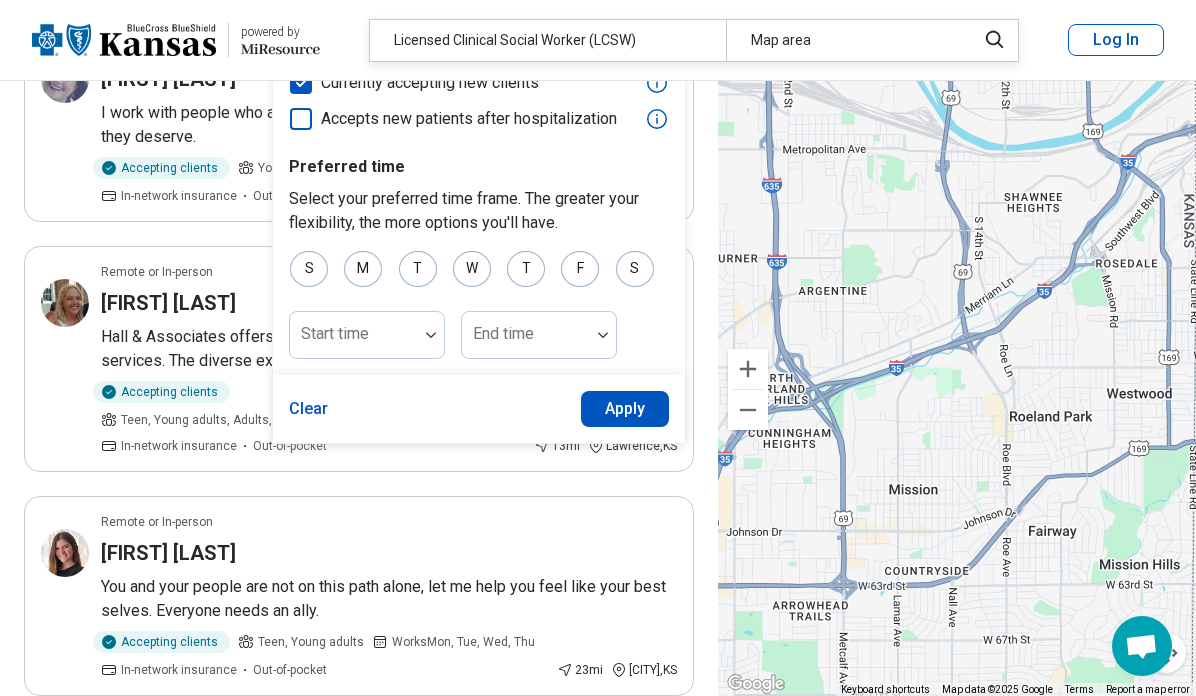 click on "Preferred time" at bounding box center [479, 167] 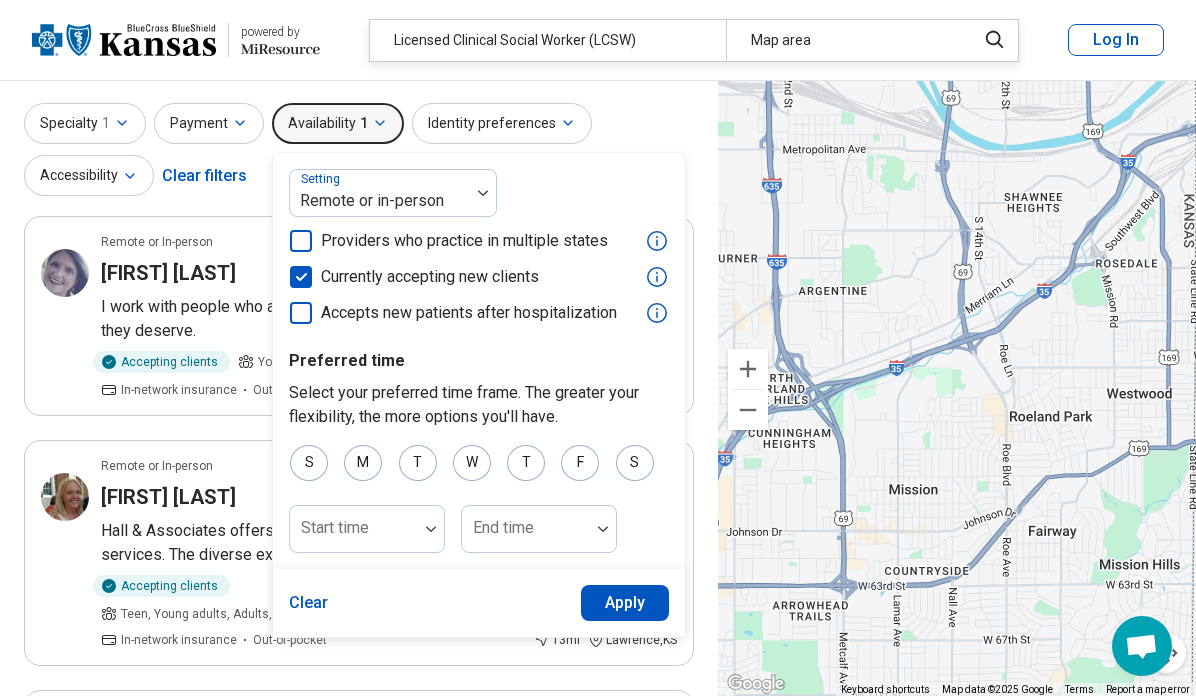 scroll, scrollTop: 46, scrollLeft: 0, axis: vertical 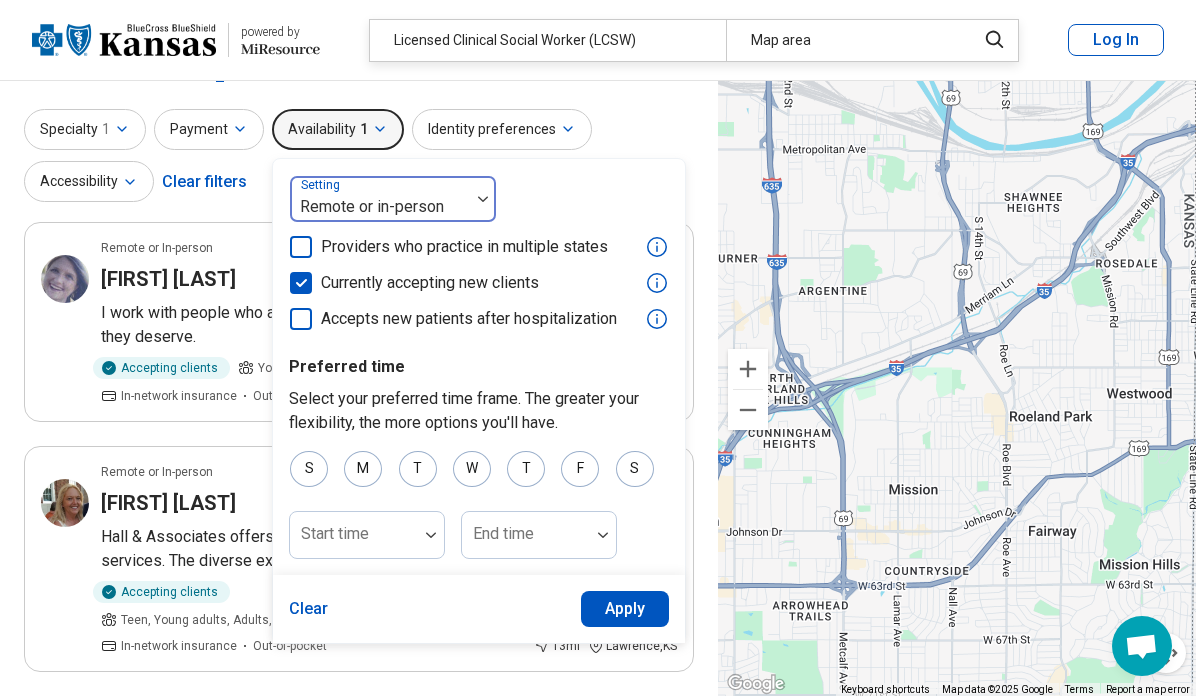 click at bounding box center [380, 207] 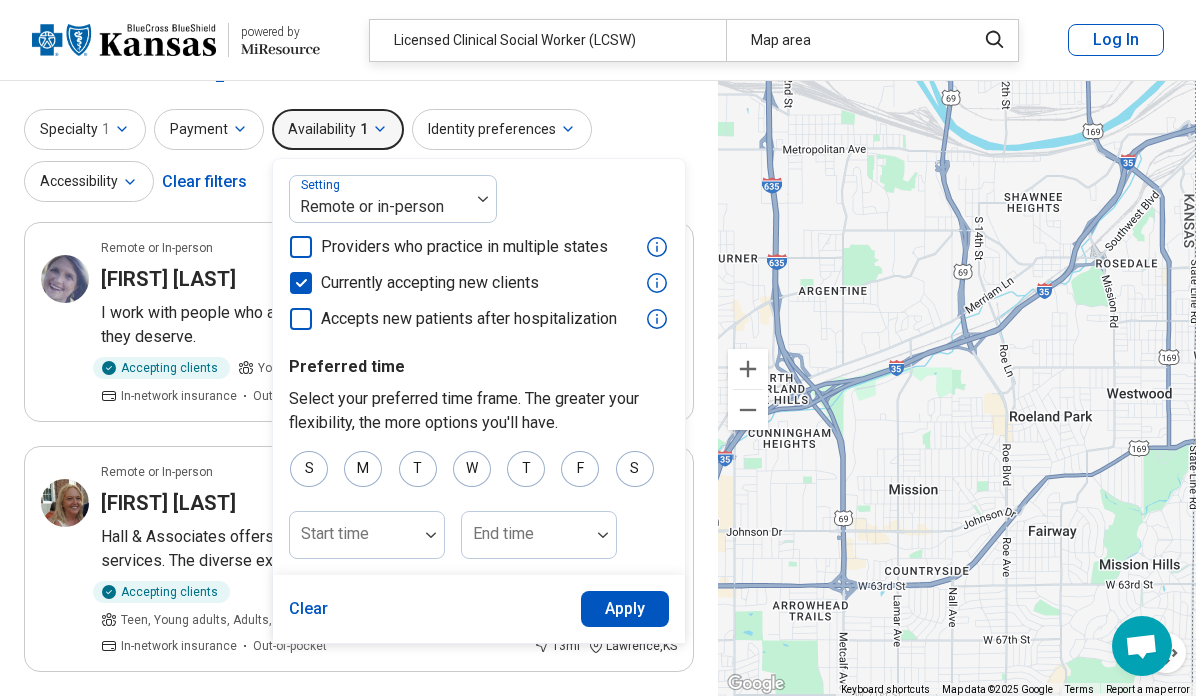click on "Setting Remote or in-person Providers who practice in multiple states Currently accepting new clients Accepts new patients after hospitalization" at bounding box center [479, 253] 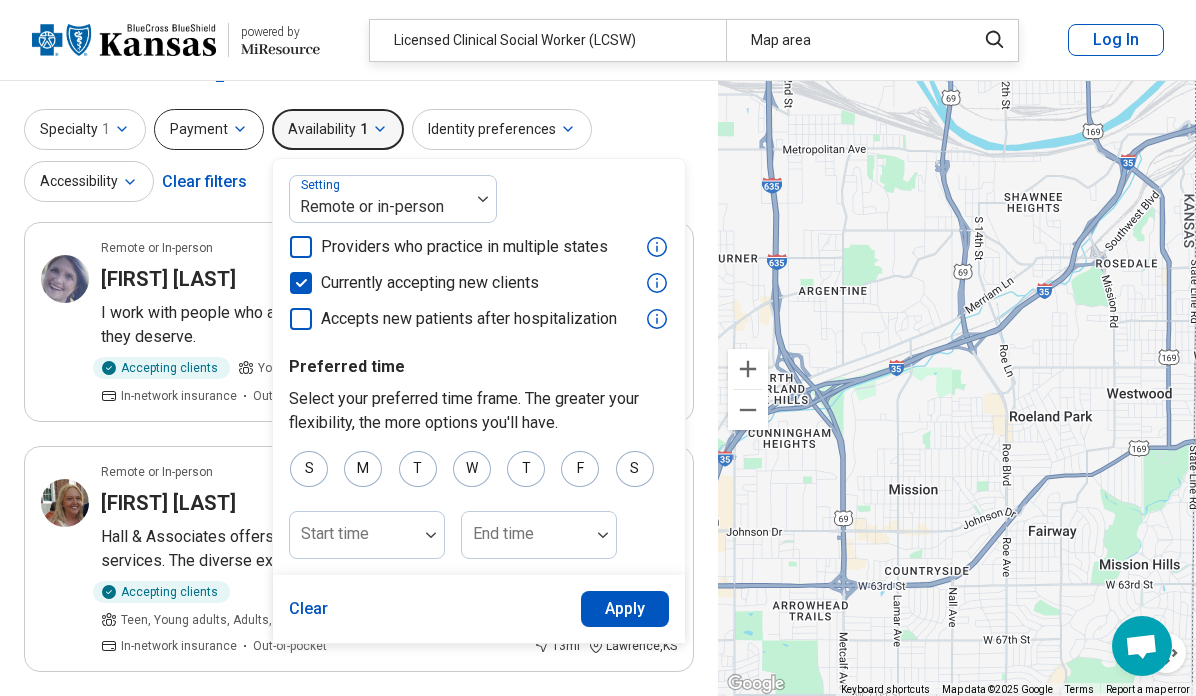 click on "Payment" at bounding box center [209, 129] 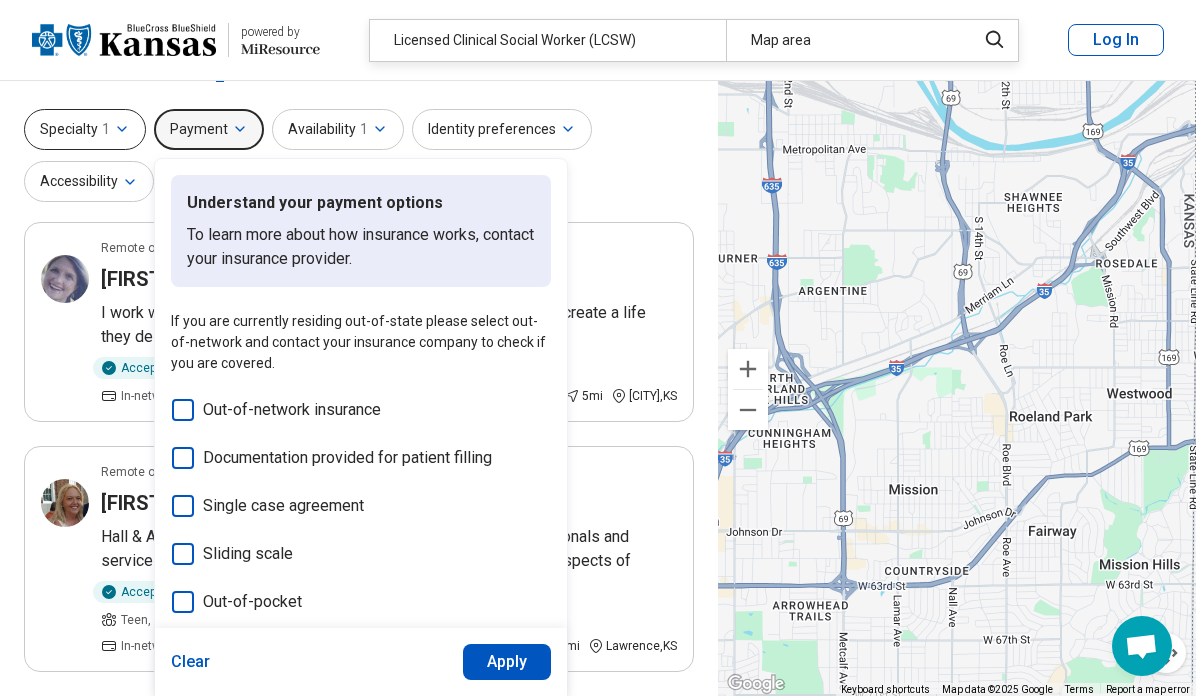 click on "Specialty 1" at bounding box center (85, 129) 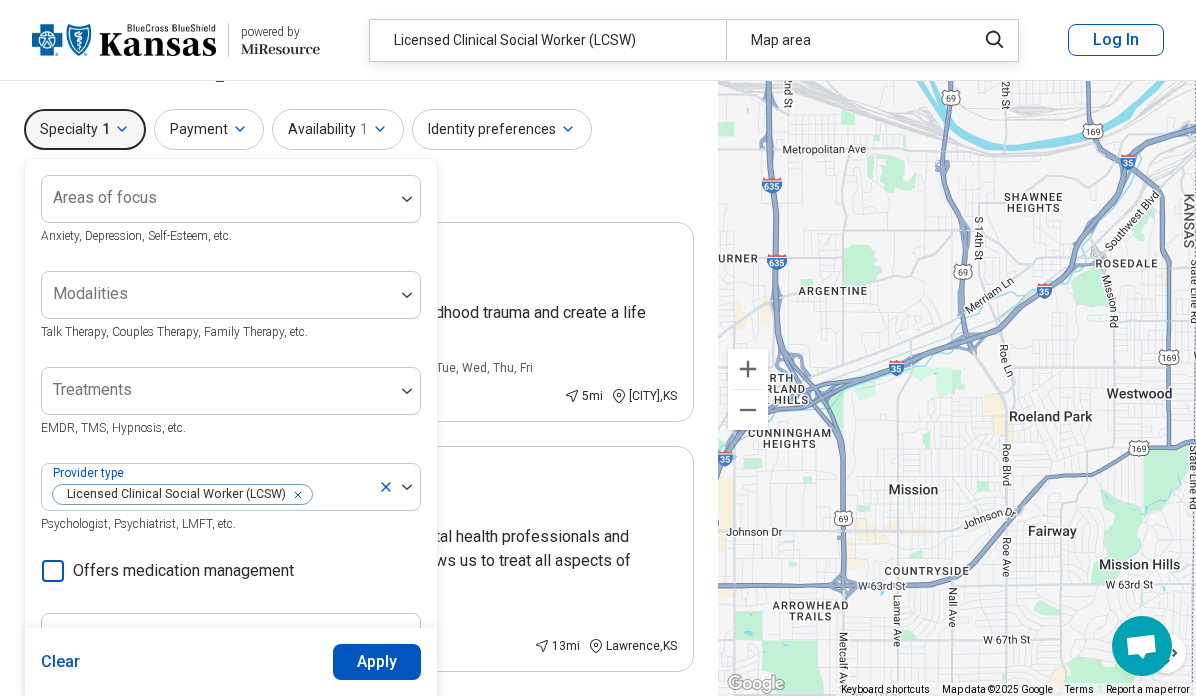 click on "Areas of focus Anxiety, Depression, Self-Esteem, etc. Modalities Talk Therapy, Couples Therapy, Family Therapy, etc. Treatments EMDR, TMS, Hypnosis, etc. Provider type Licensed Clinical Social Worker (LCSW) Psychologist, Psychiatrist, LMFT, etc. Offers medication management Special groups Body positivity, People with disabilities, Active duty military, etc. Age groups" at bounding box center (231, 466) 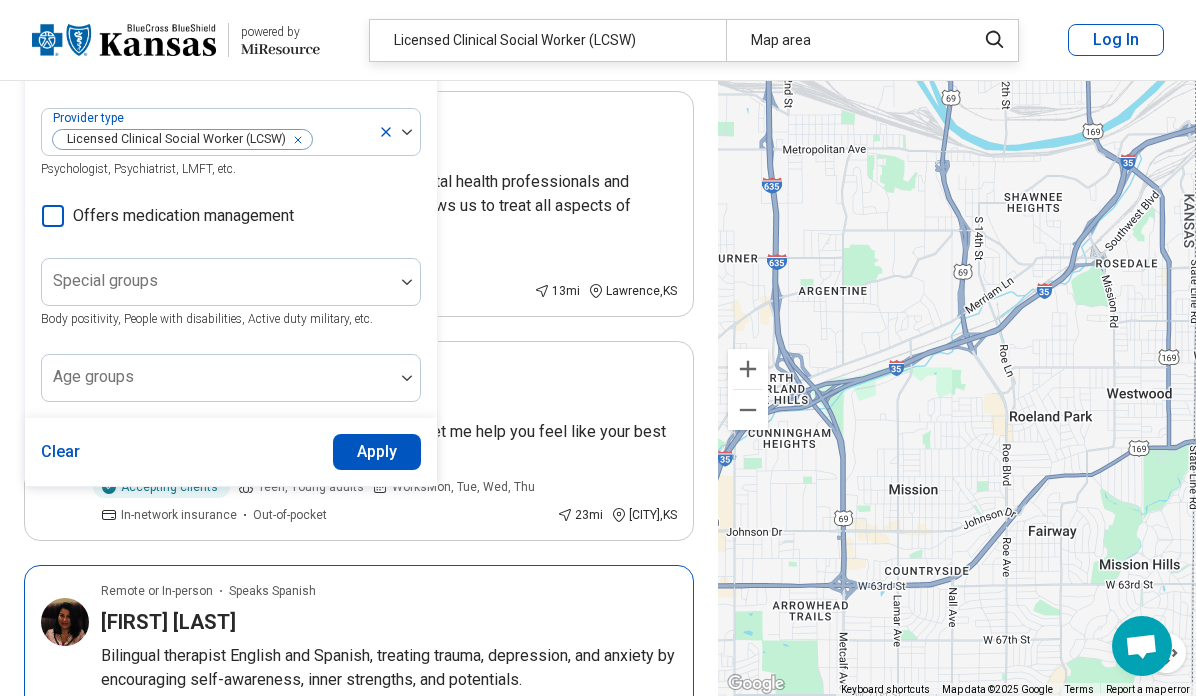 scroll, scrollTop: 366, scrollLeft: 0, axis: vertical 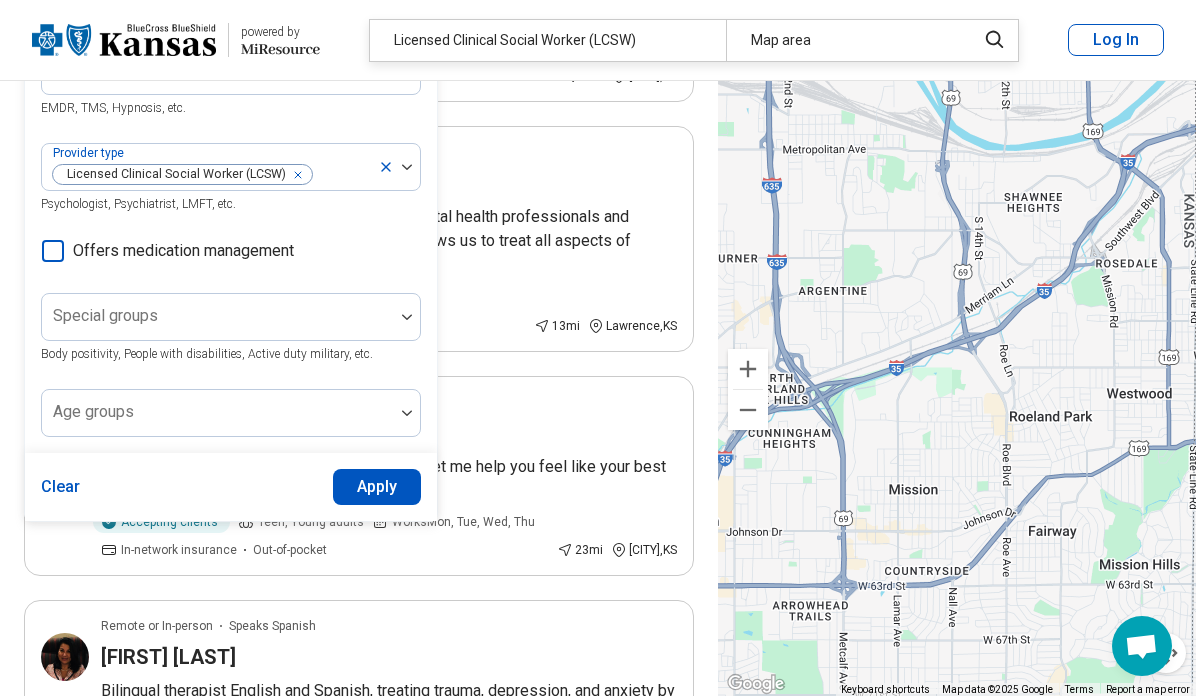 click on "Clear Apply" at bounding box center (231, 487) 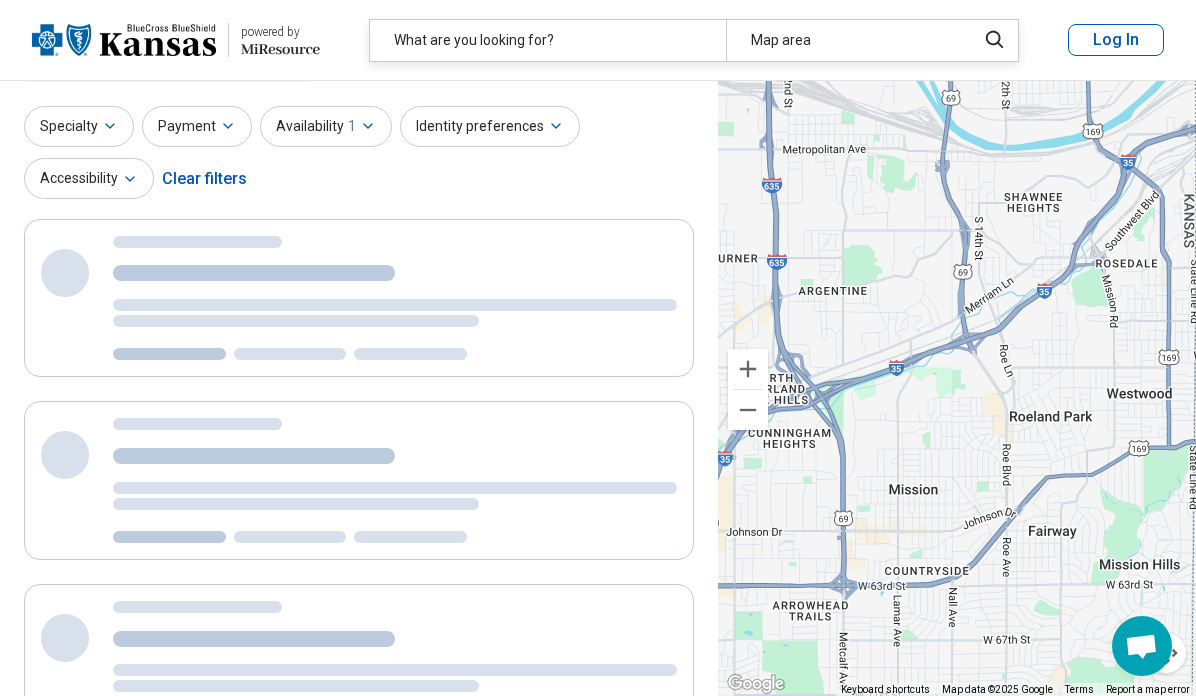 scroll, scrollTop: 0, scrollLeft: 0, axis: both 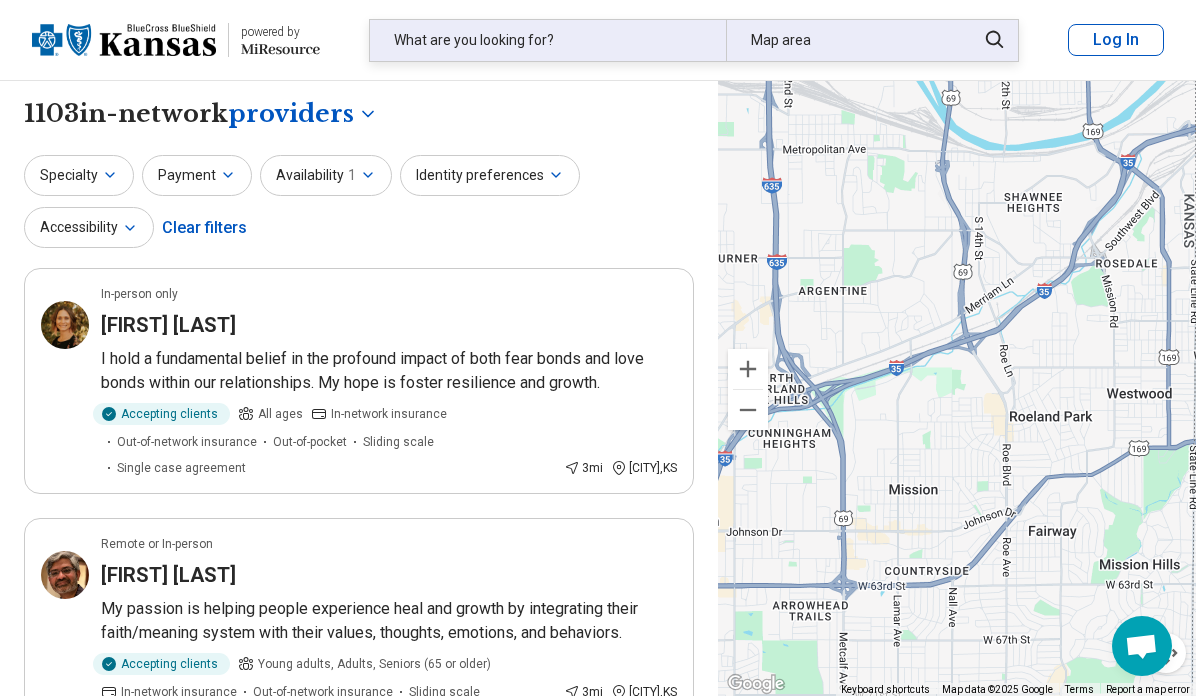 click on "What are you looking for?" at bounding box center (548, 40) 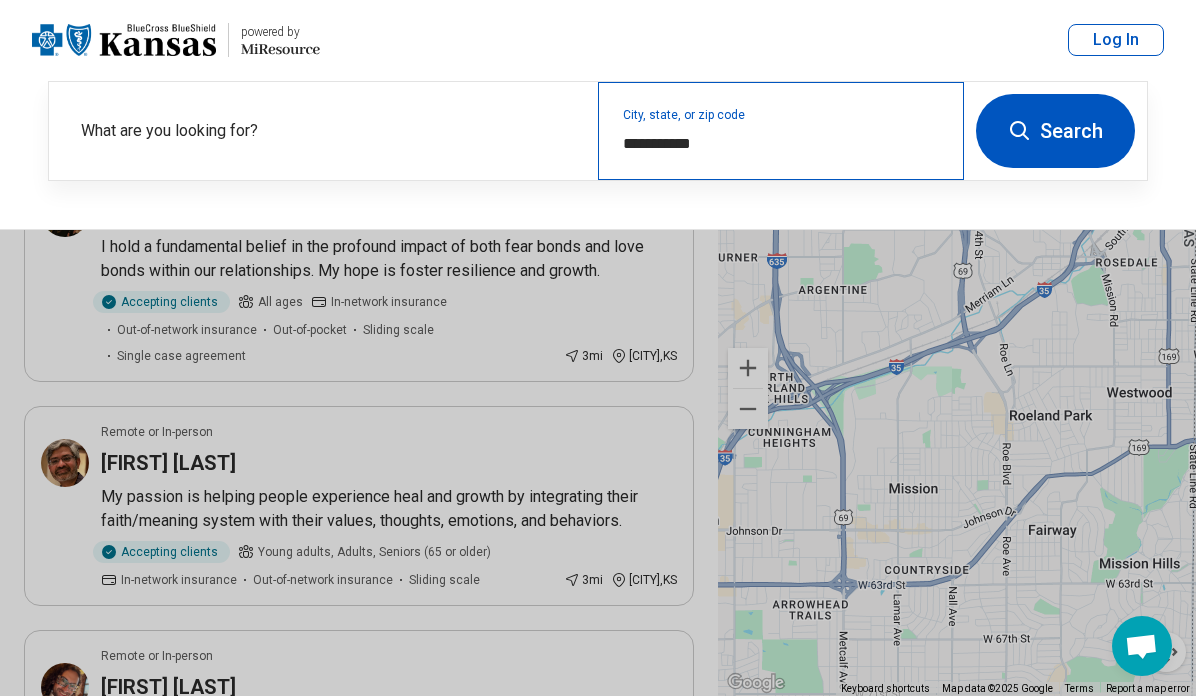 scroll, scrollTop: 112, scrollLeft: 0, axis: vertical 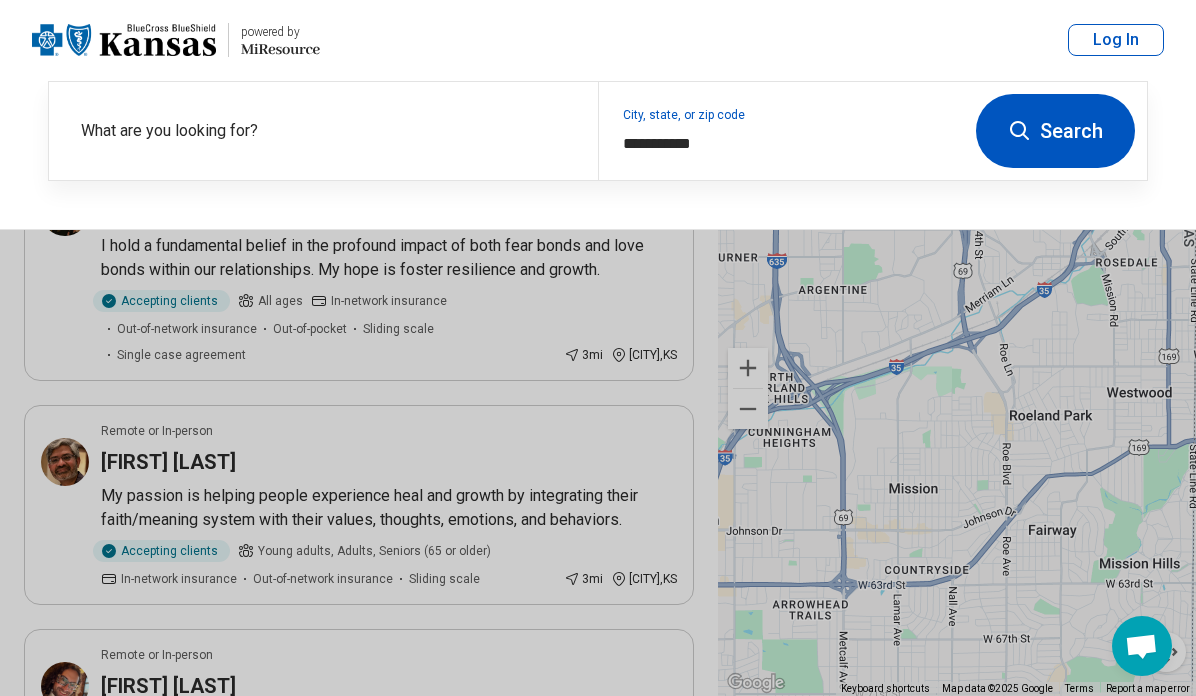 click at bounding box center [598, 348] 